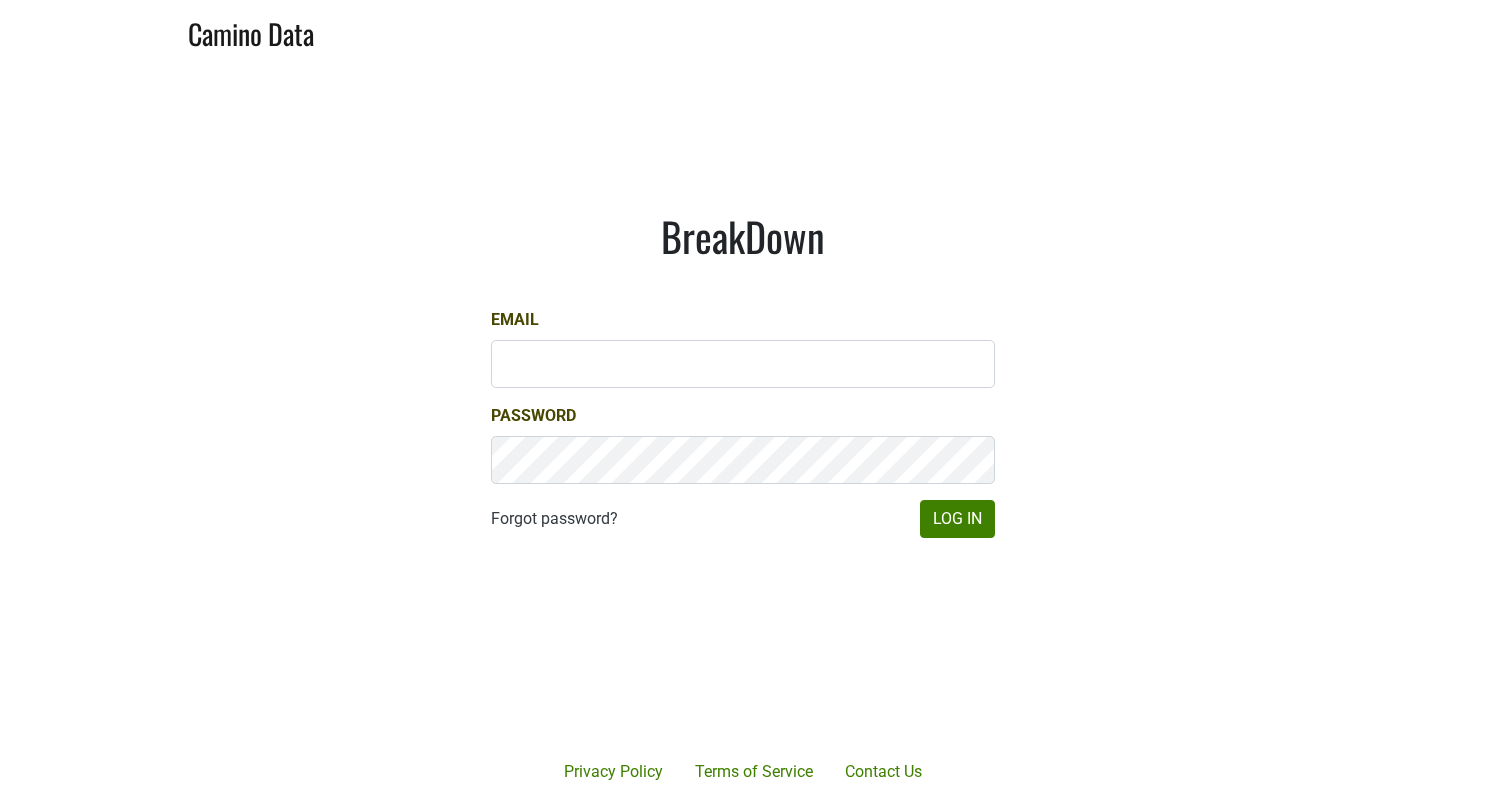scroll, scrollTop: 0, scrollLeft: 0, axis: both 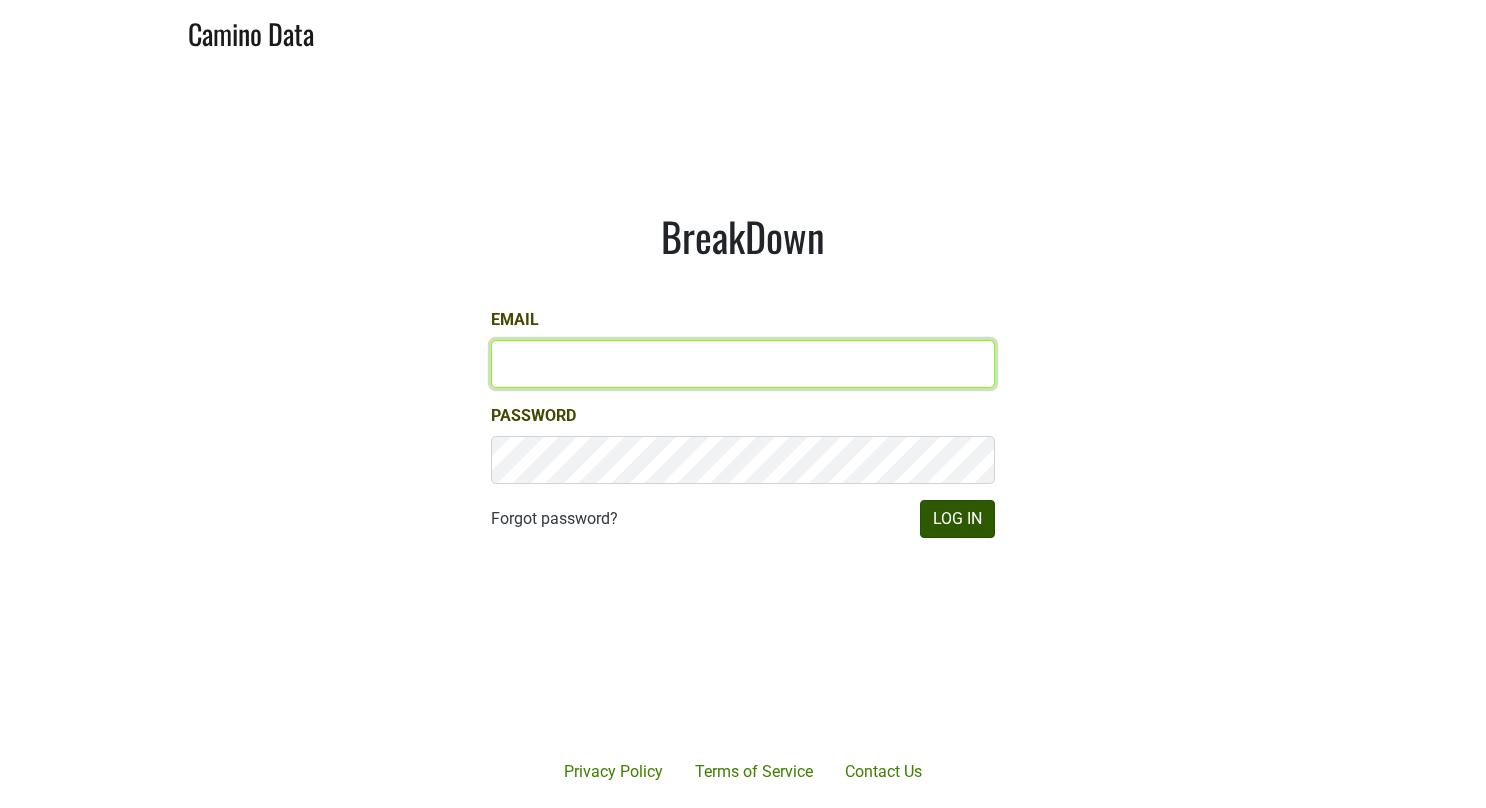 type on "[EMAIL]" 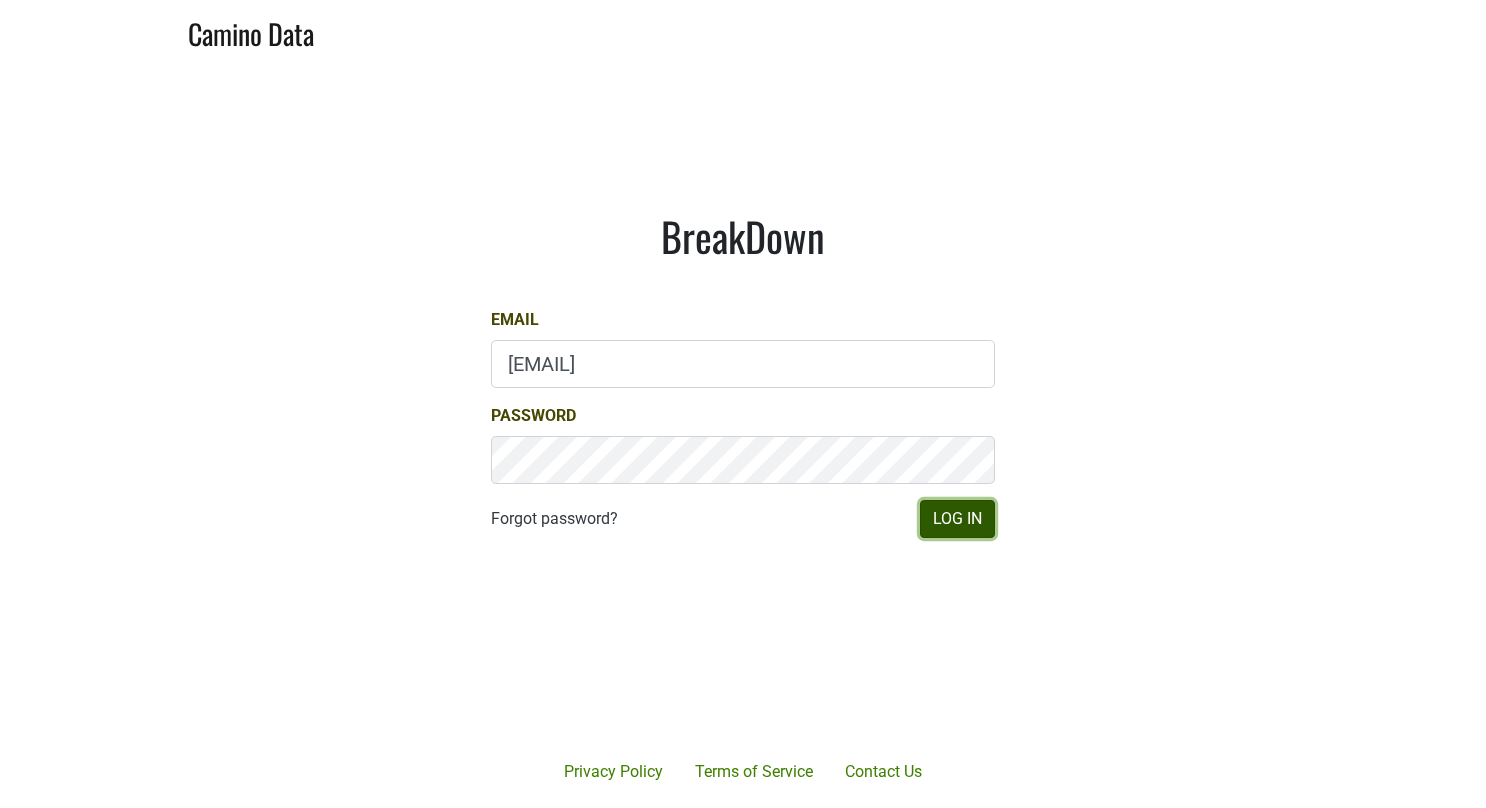 click on "Log In" at bounding box center (957, 519) 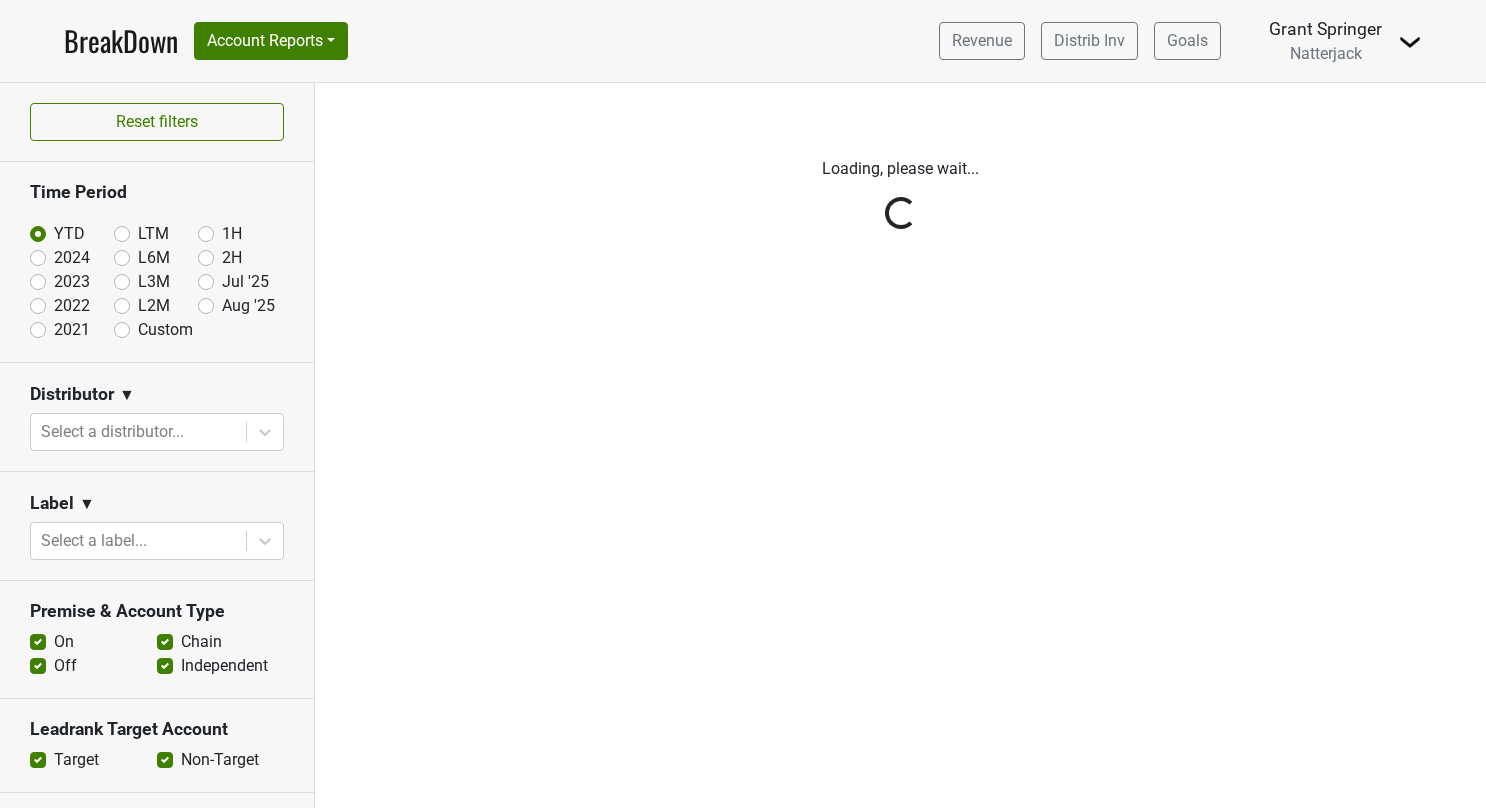 scroll, scrollTop: 0, scrollLeft: 0, axis: both 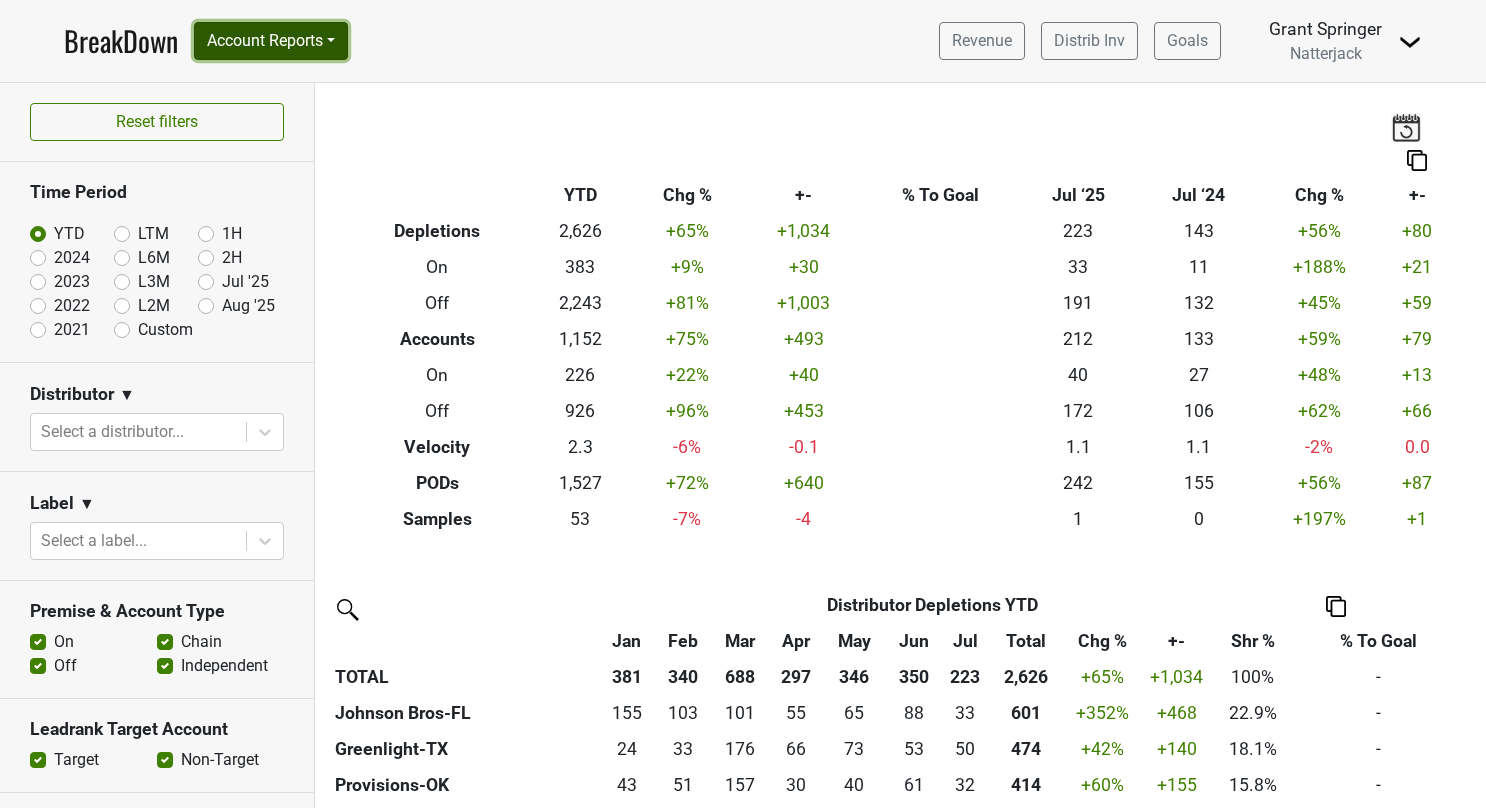 click on "Account Reports" at bounding box center [271, 41] 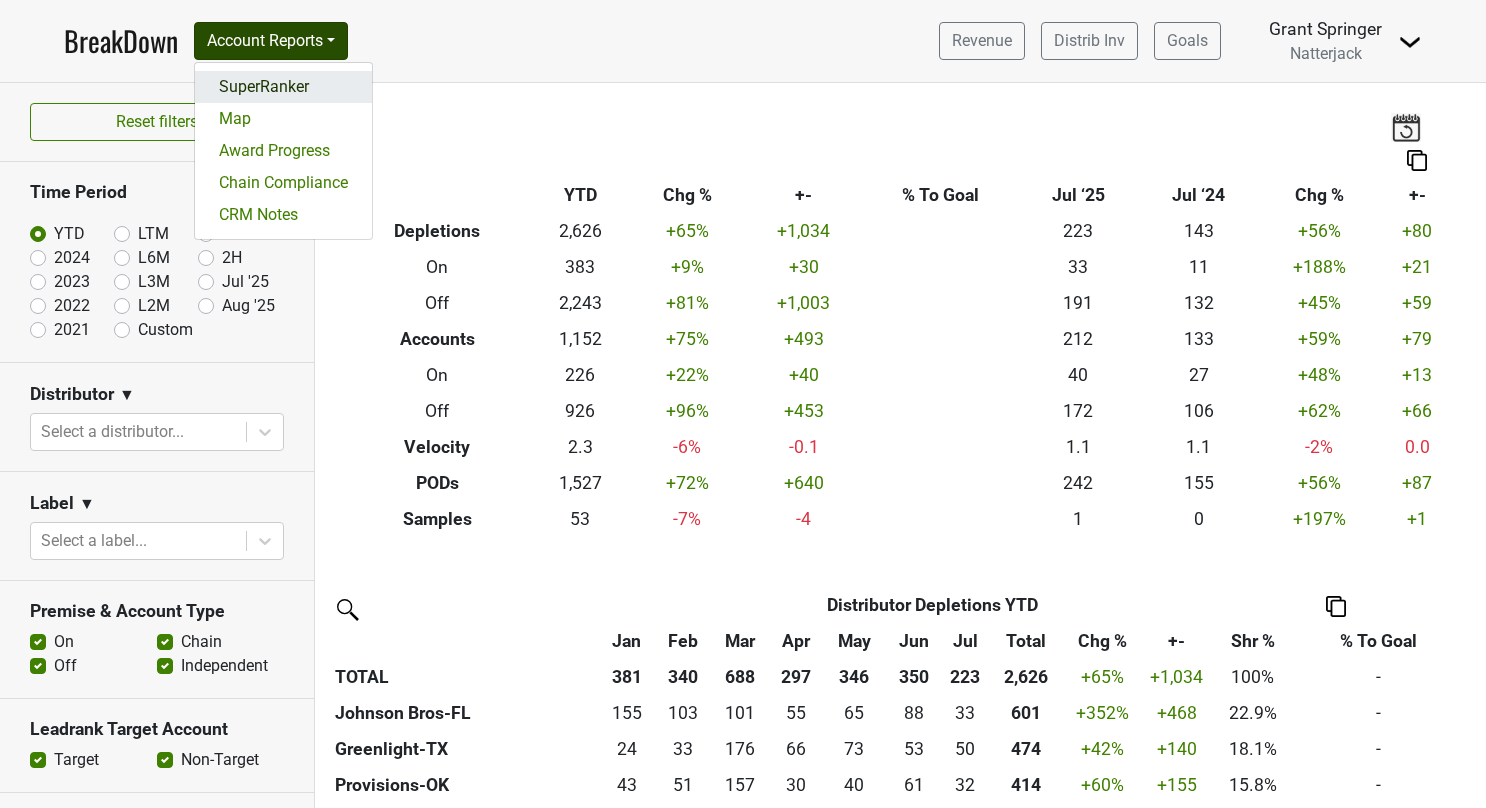 click on "SuperRanker" at bounding box center (283, 87) 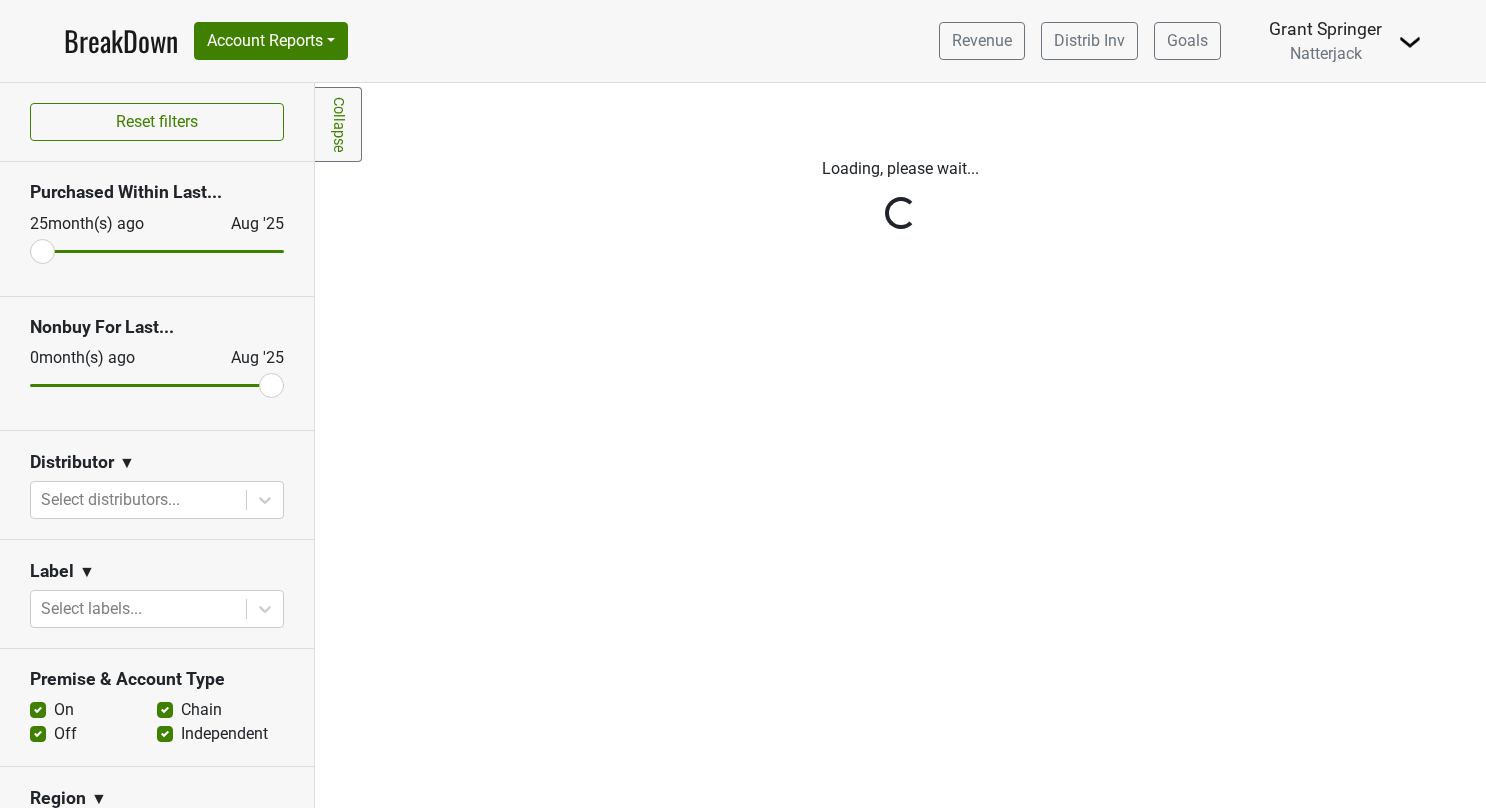 scroll, scrollTop: 0, scrollLeft: 0, axis: both 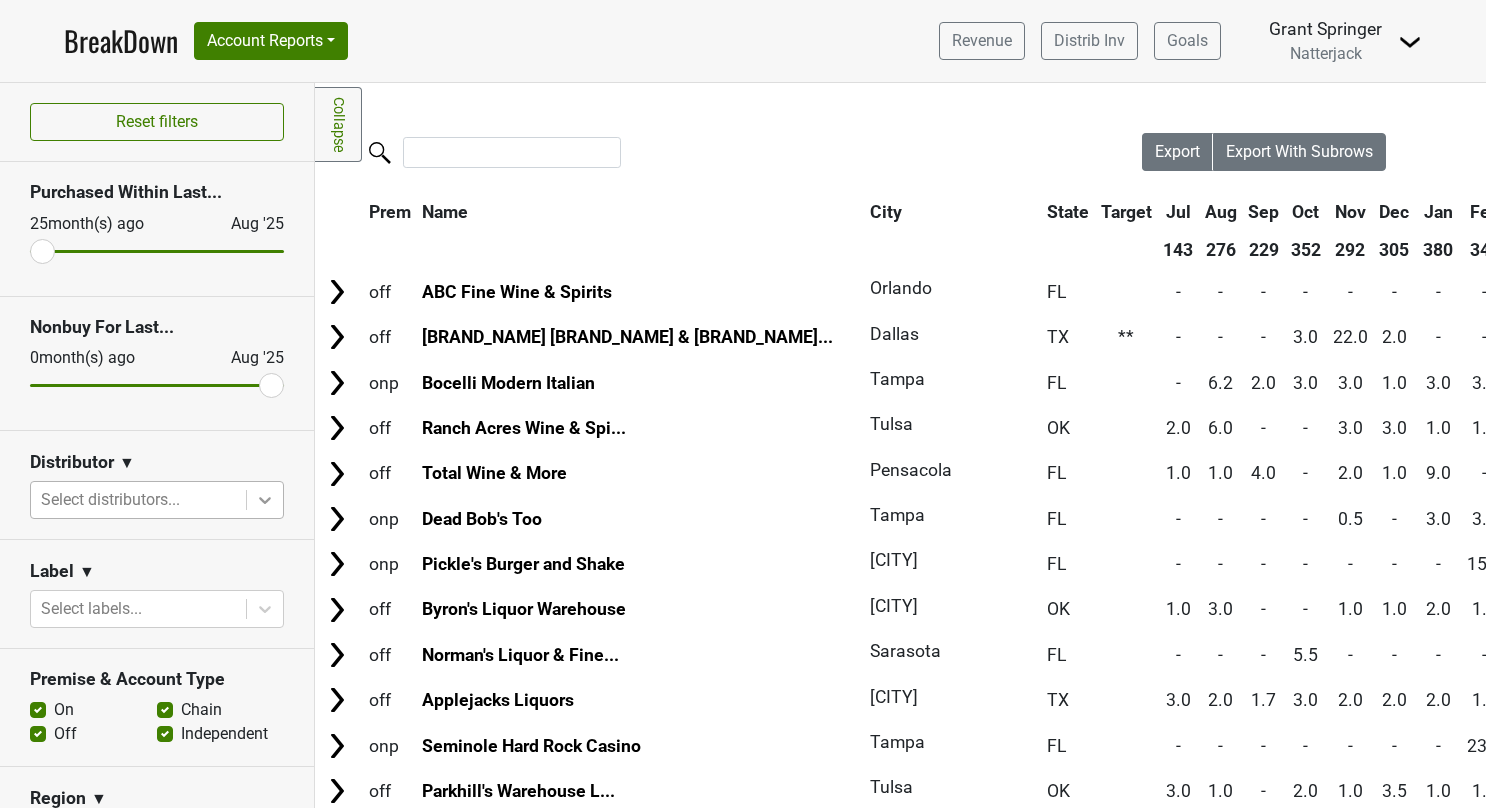 click 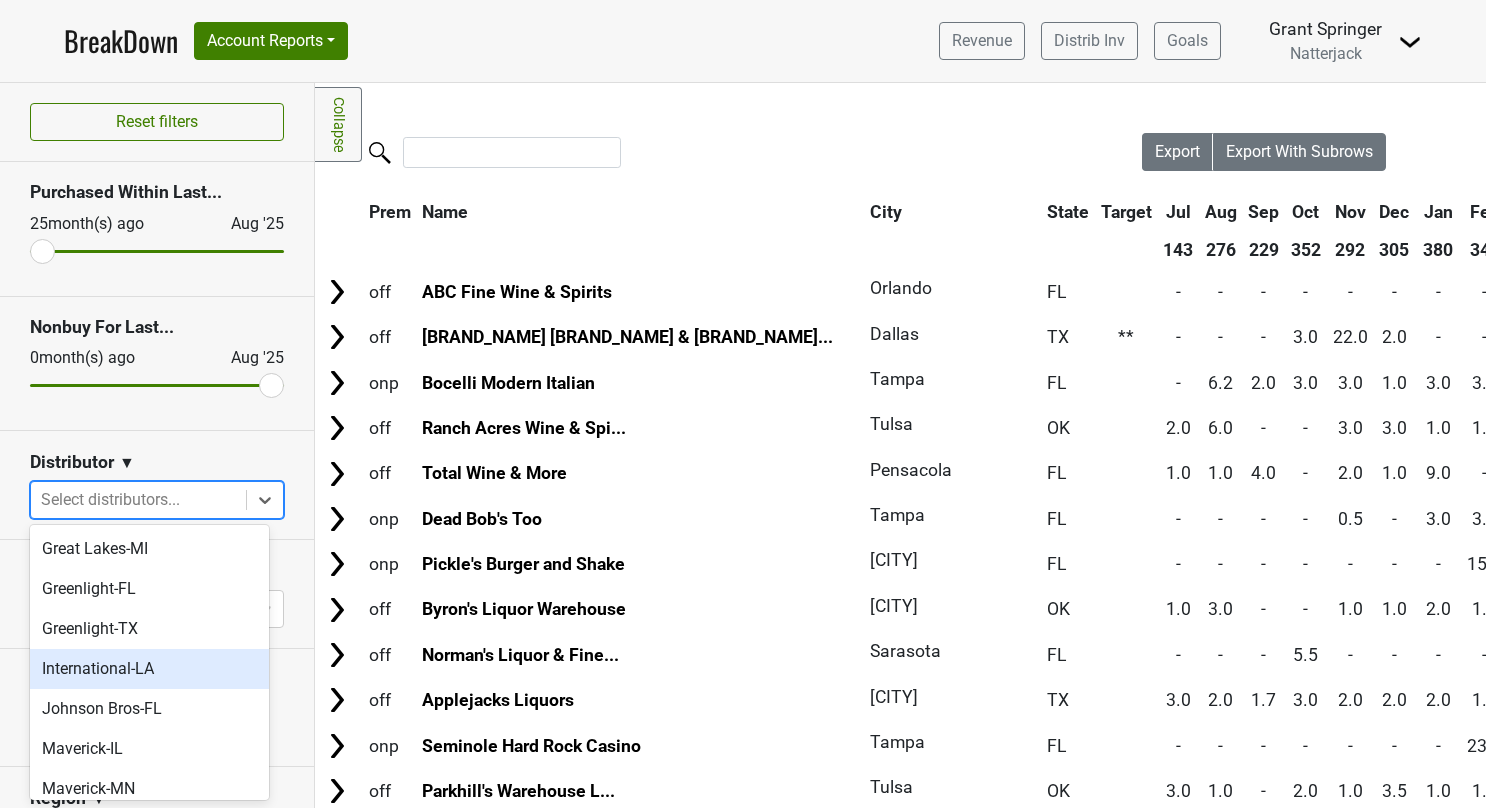 scroll, scrollTop: 333, scrollLeft: 0, axis: vertical 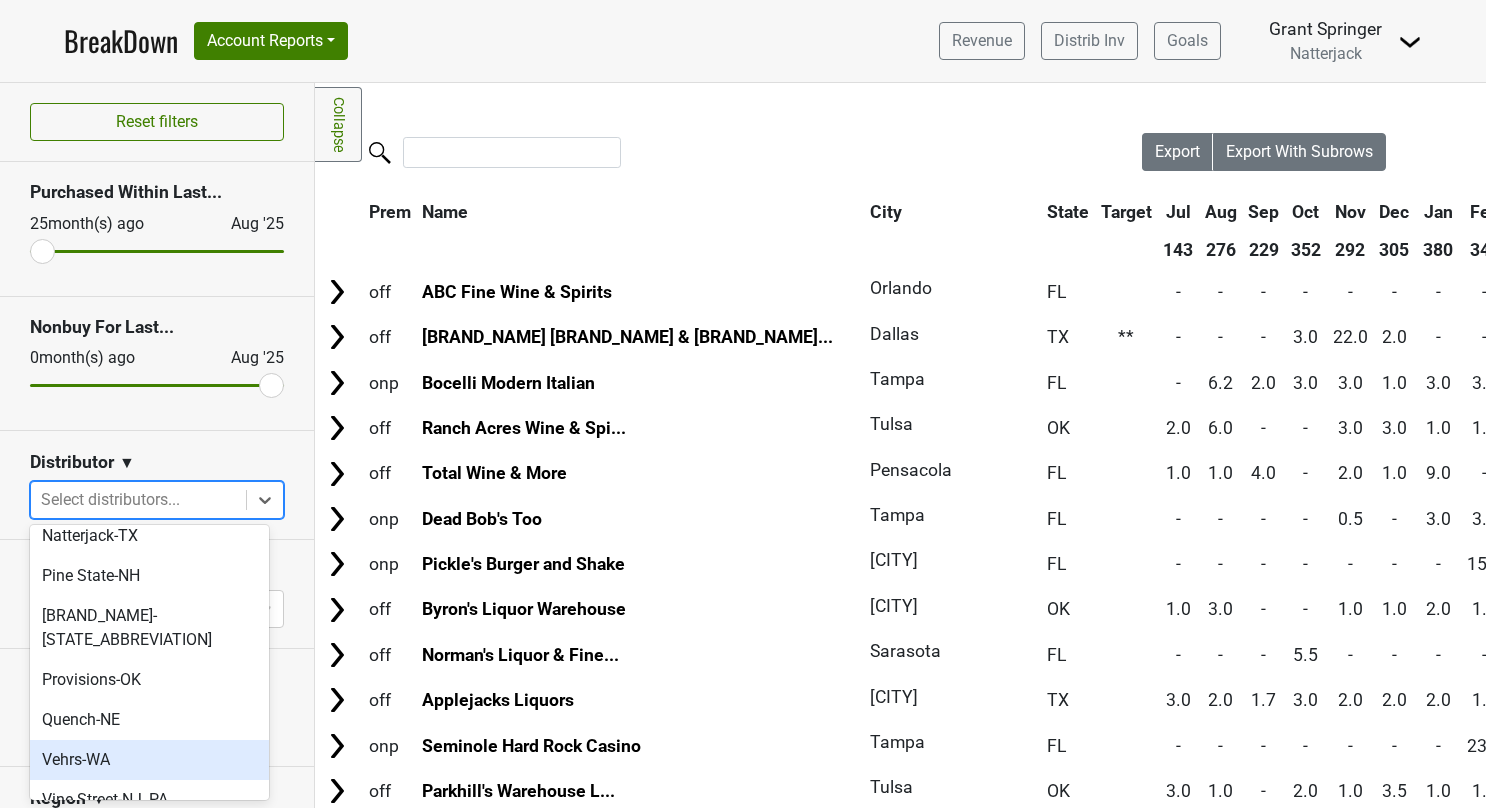 click on "Vehrs-WA" at bounding box center [149, 760] 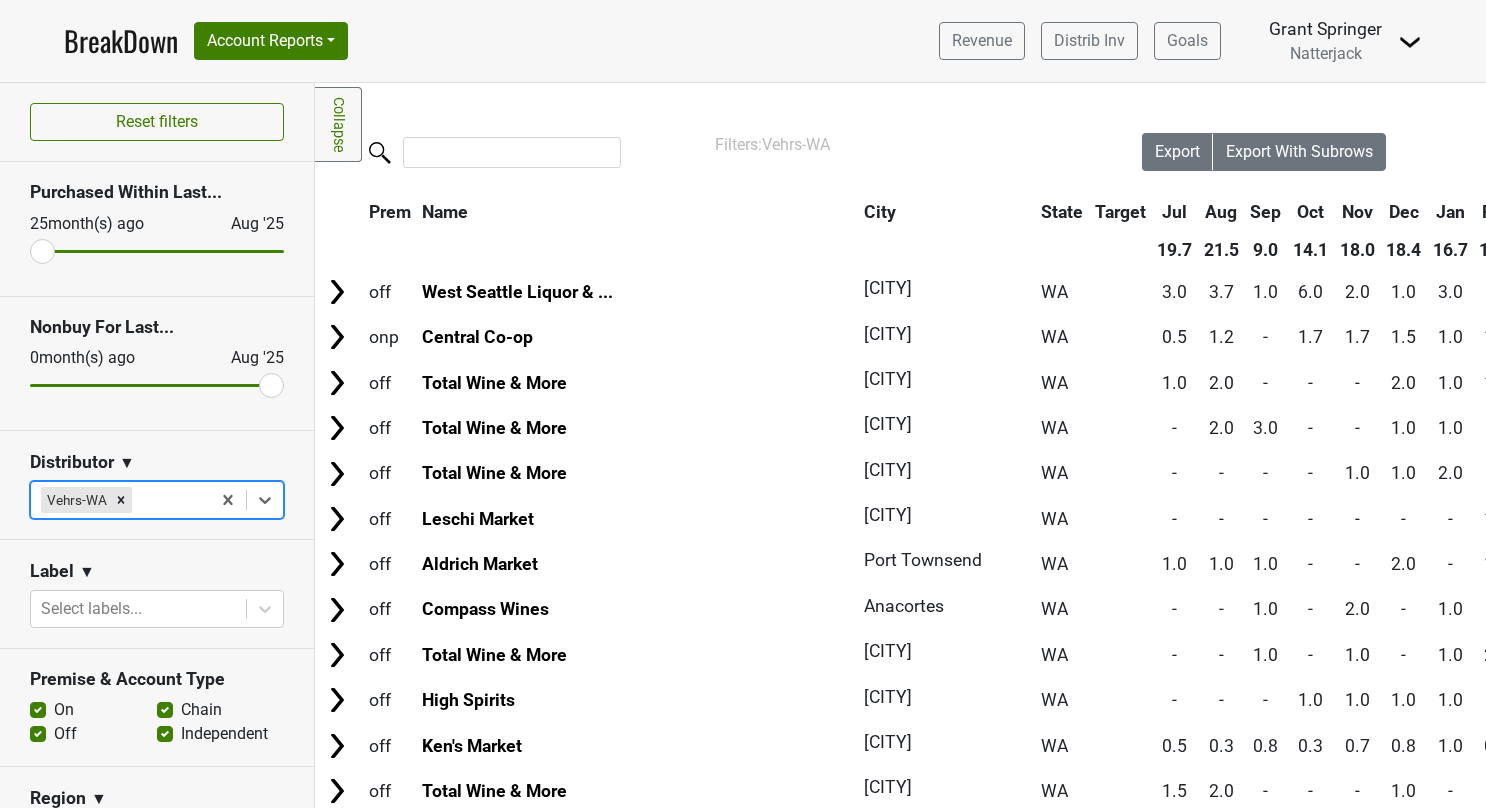 scroll, scrollTop: 170, scrollLeft: 0, axis: vertical 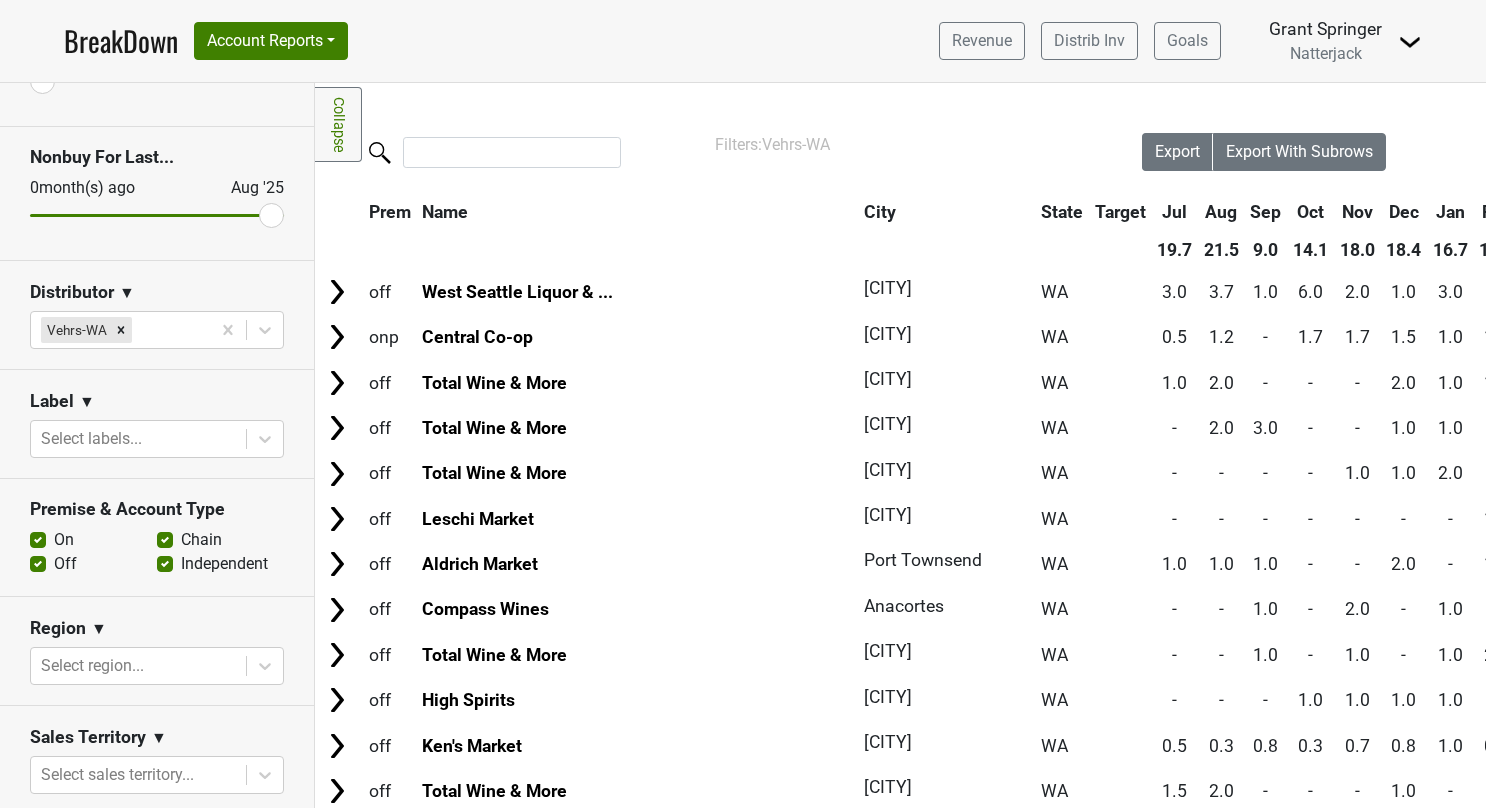click on "Independent" at bounding box center (224, 564) 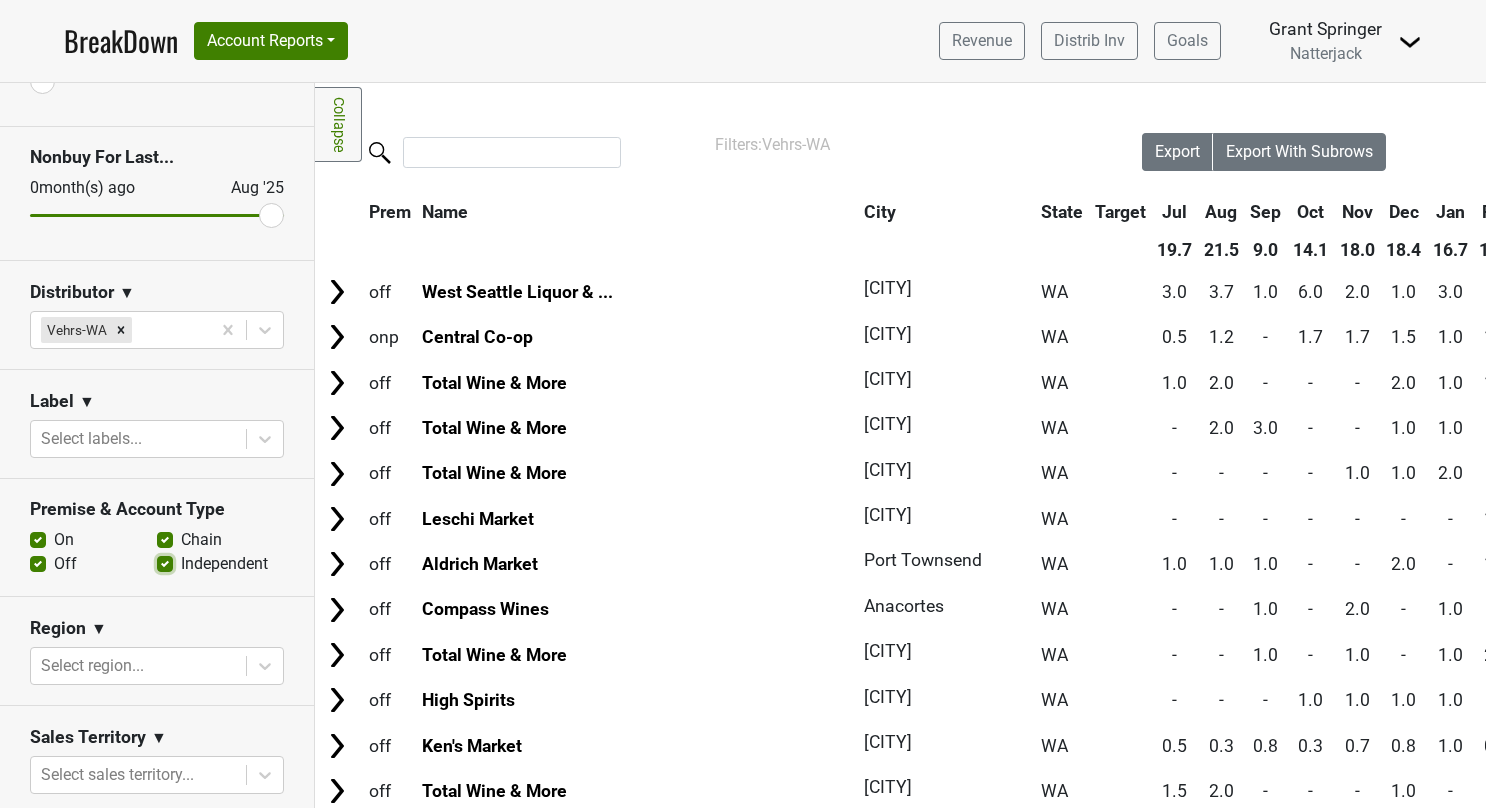 click on "Independent" at bounding box center [165, 562] 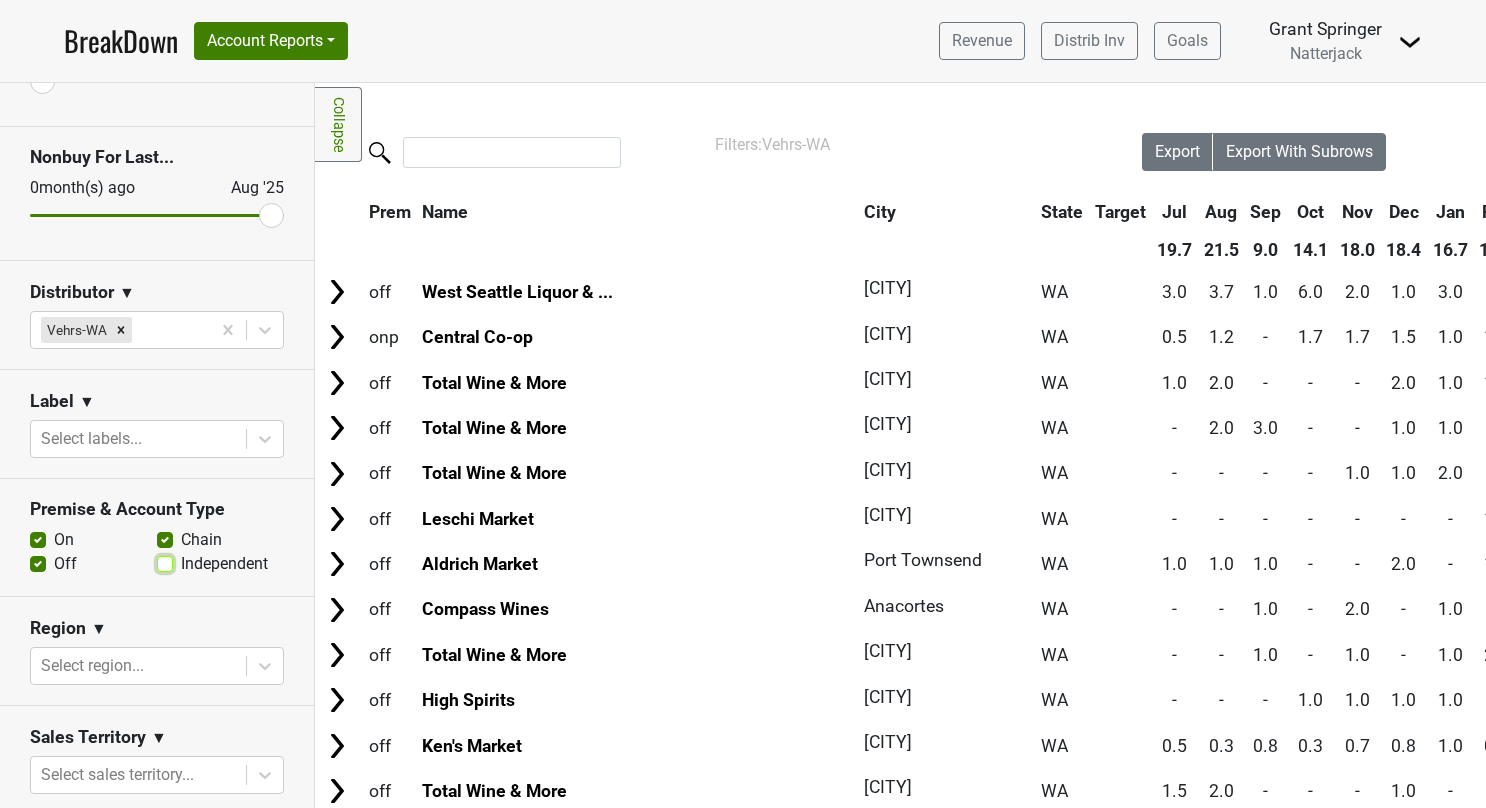 checkbox on "false" 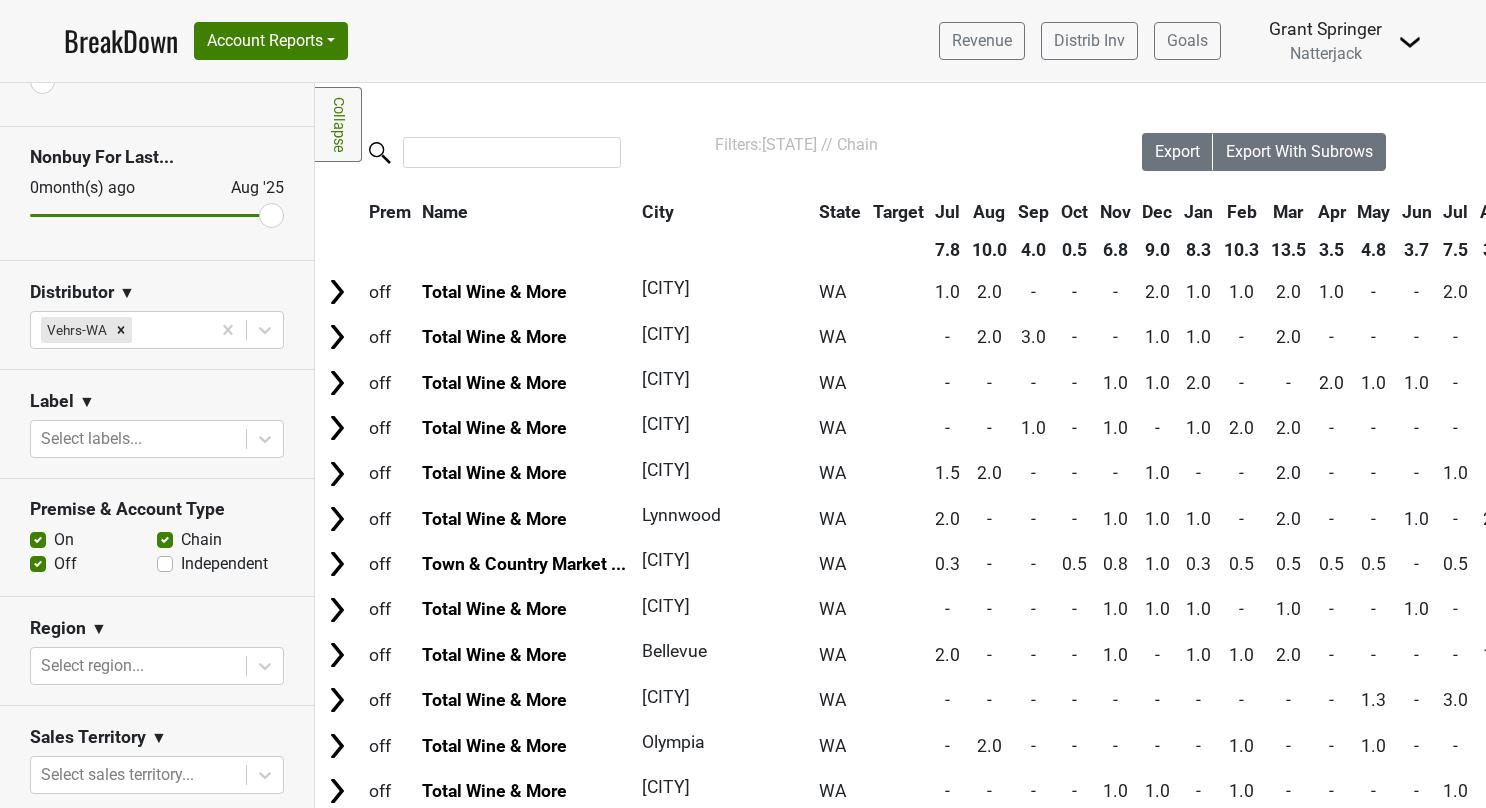 click on "On" at bounding box center [64, 540] 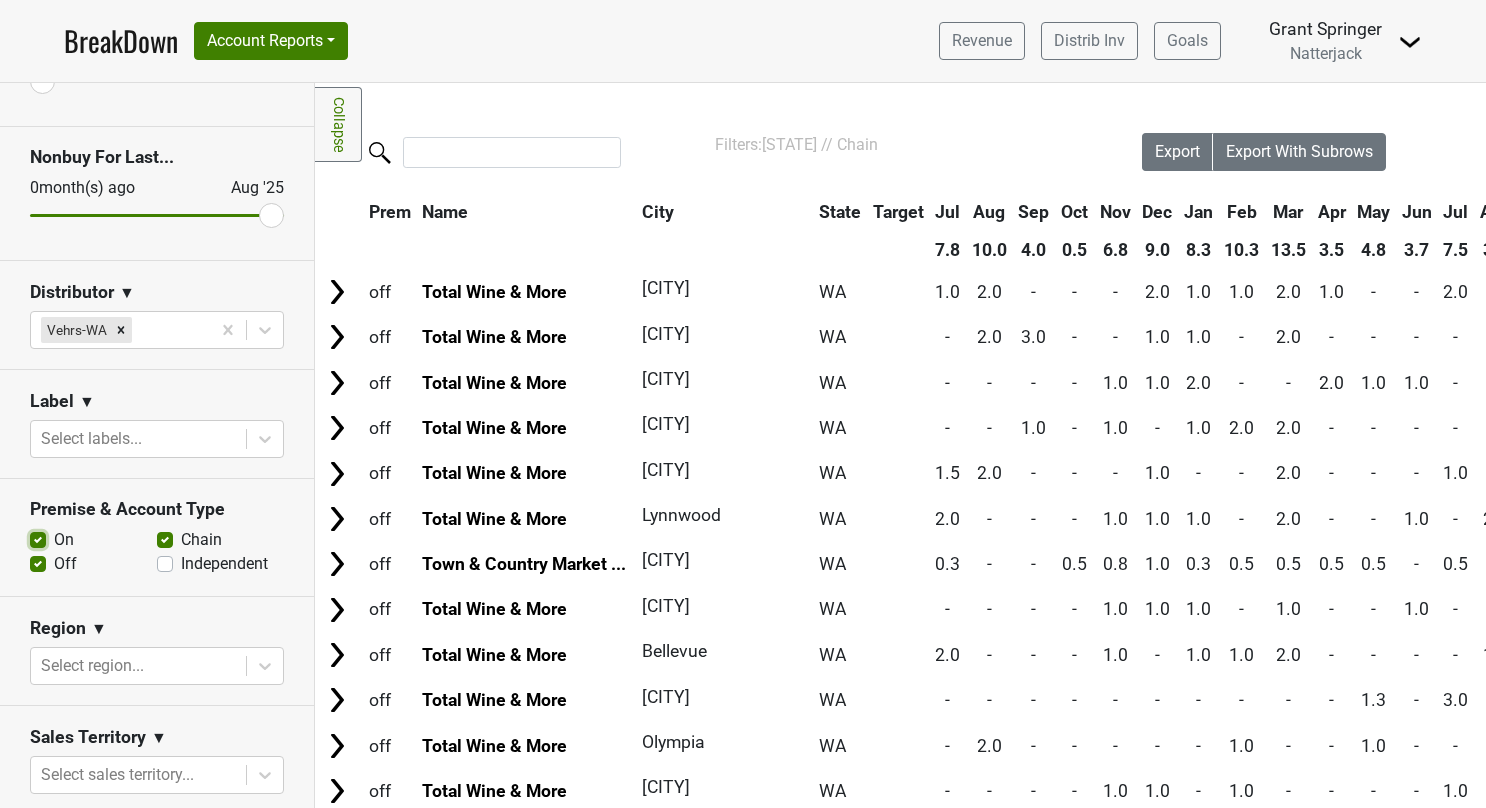 click on "On" at bounding box center (38, 538) 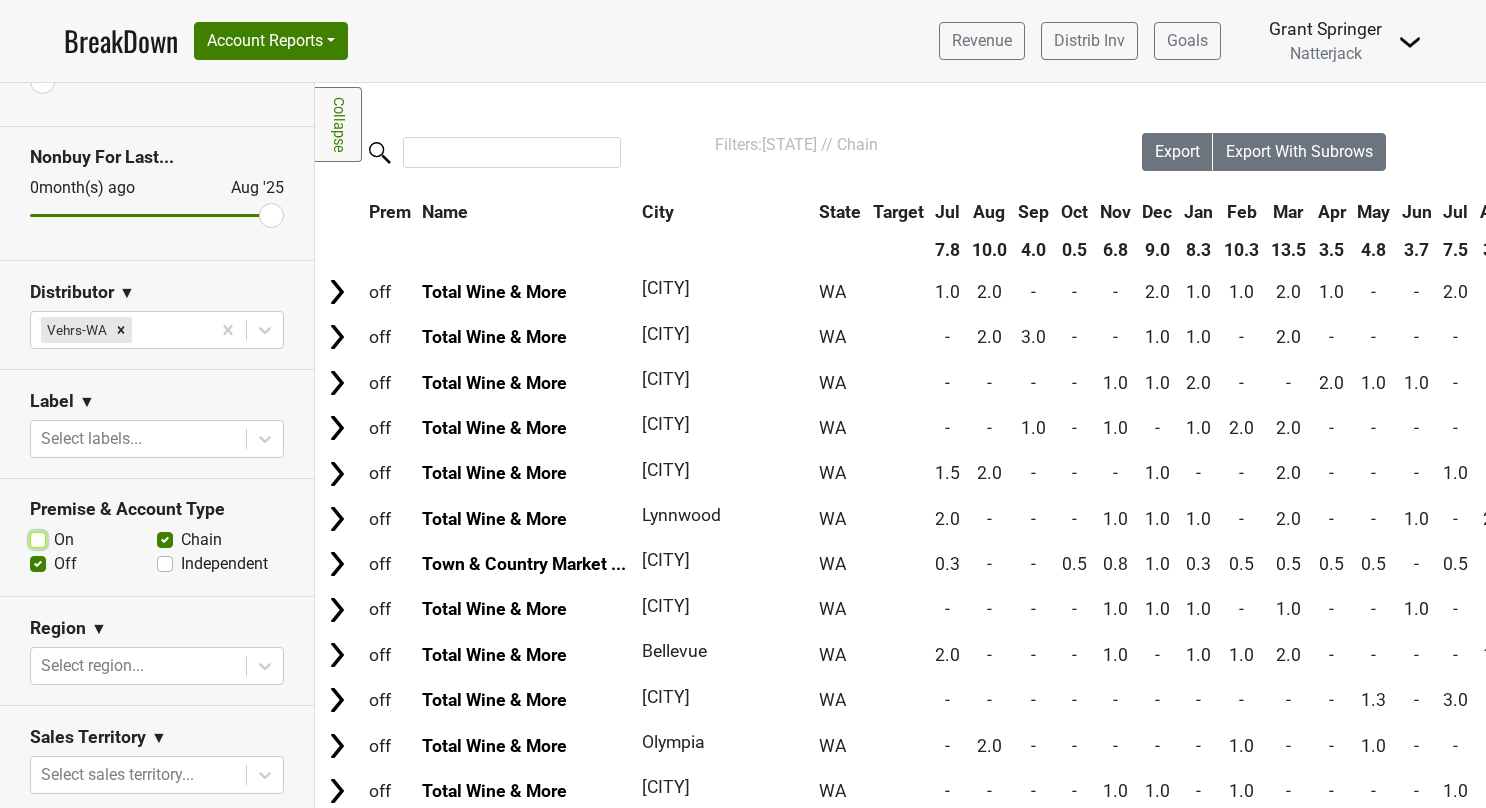 checkbox on "false" 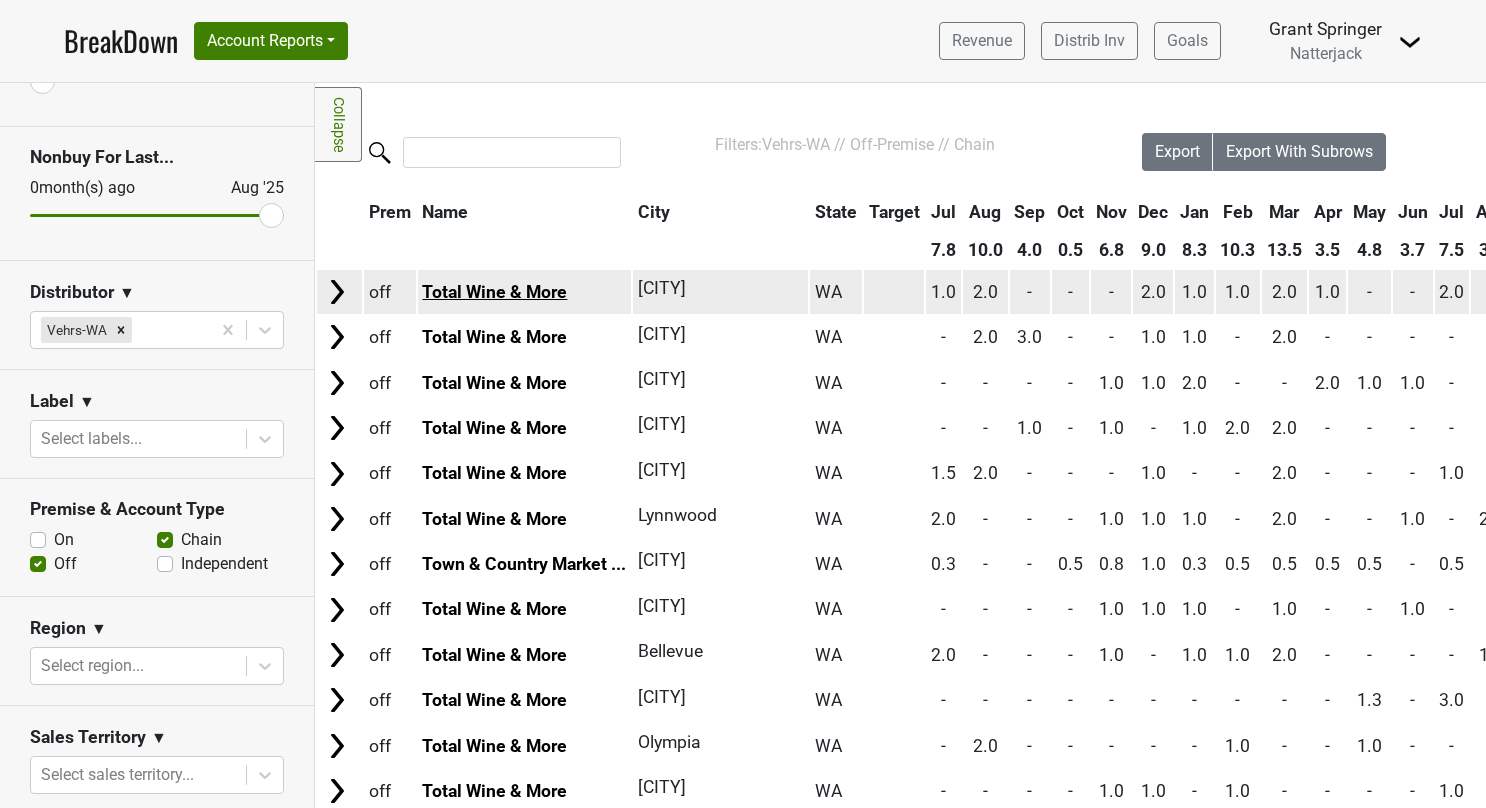 click on "Total Wine & More" at bounding box center [494, 292] 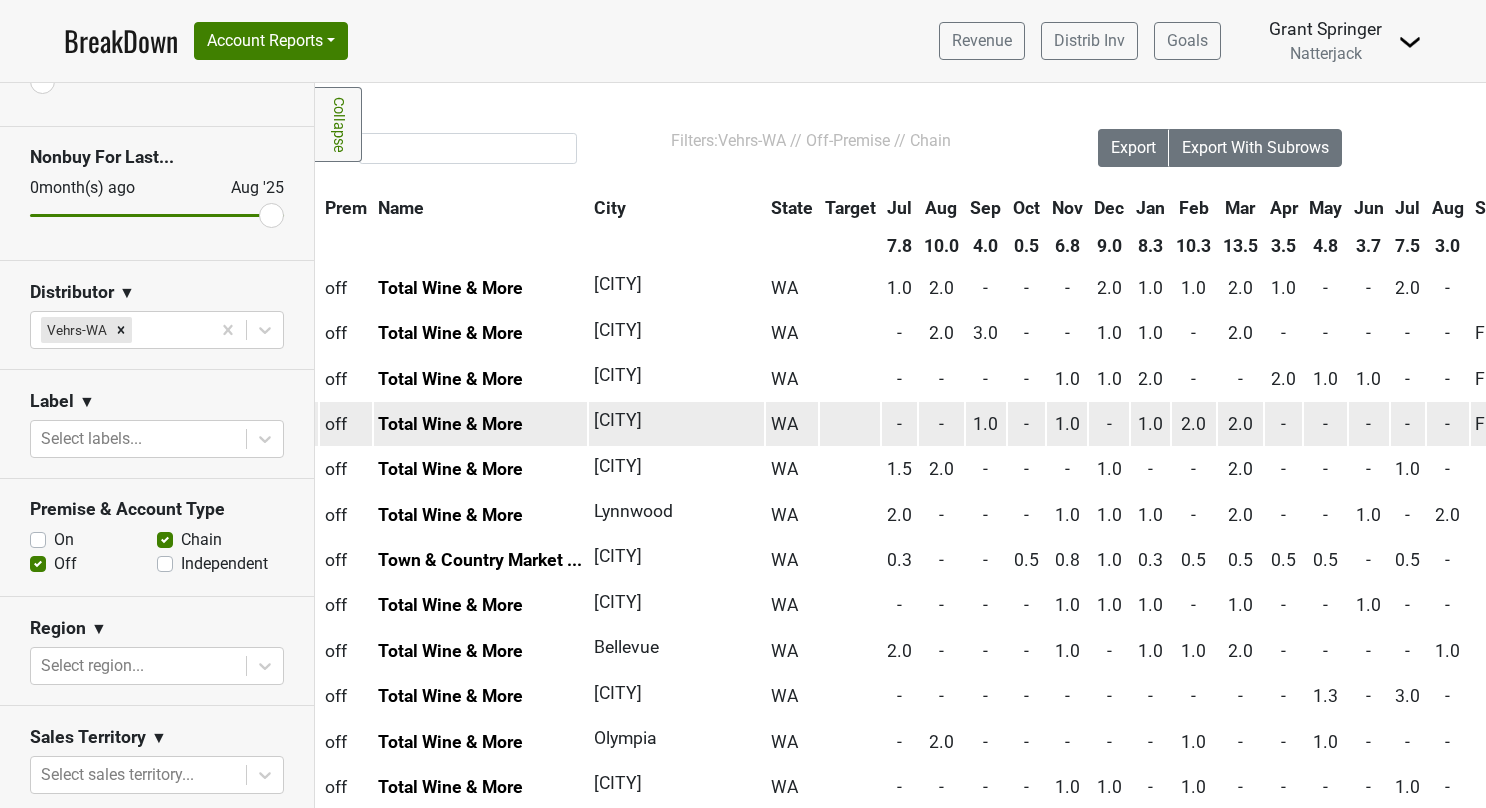 scroll, scrollTop: 4, scrollLeft: 43, axis: both 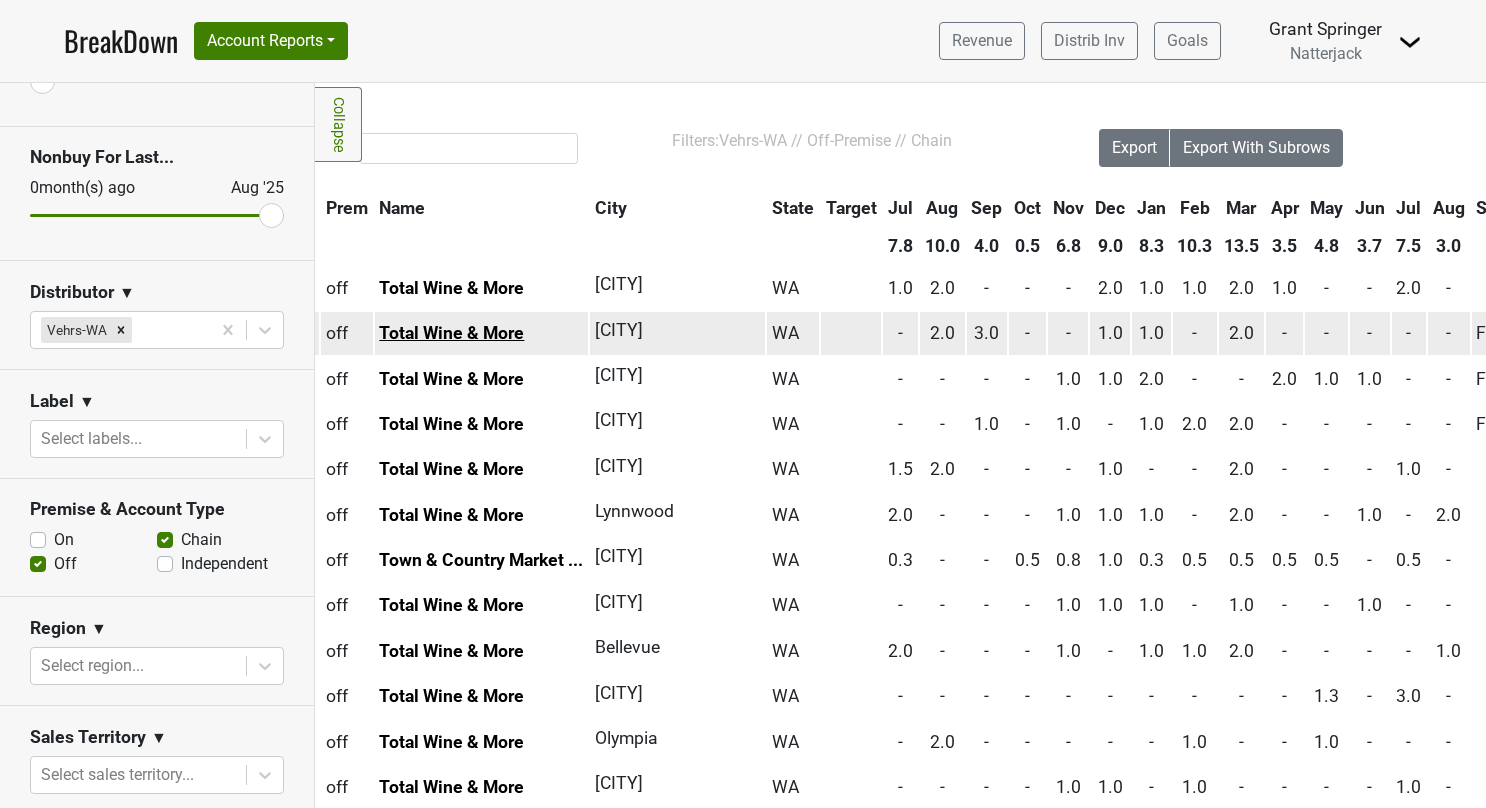 click on "Total Wine & More" at bounding box center (451, 333) 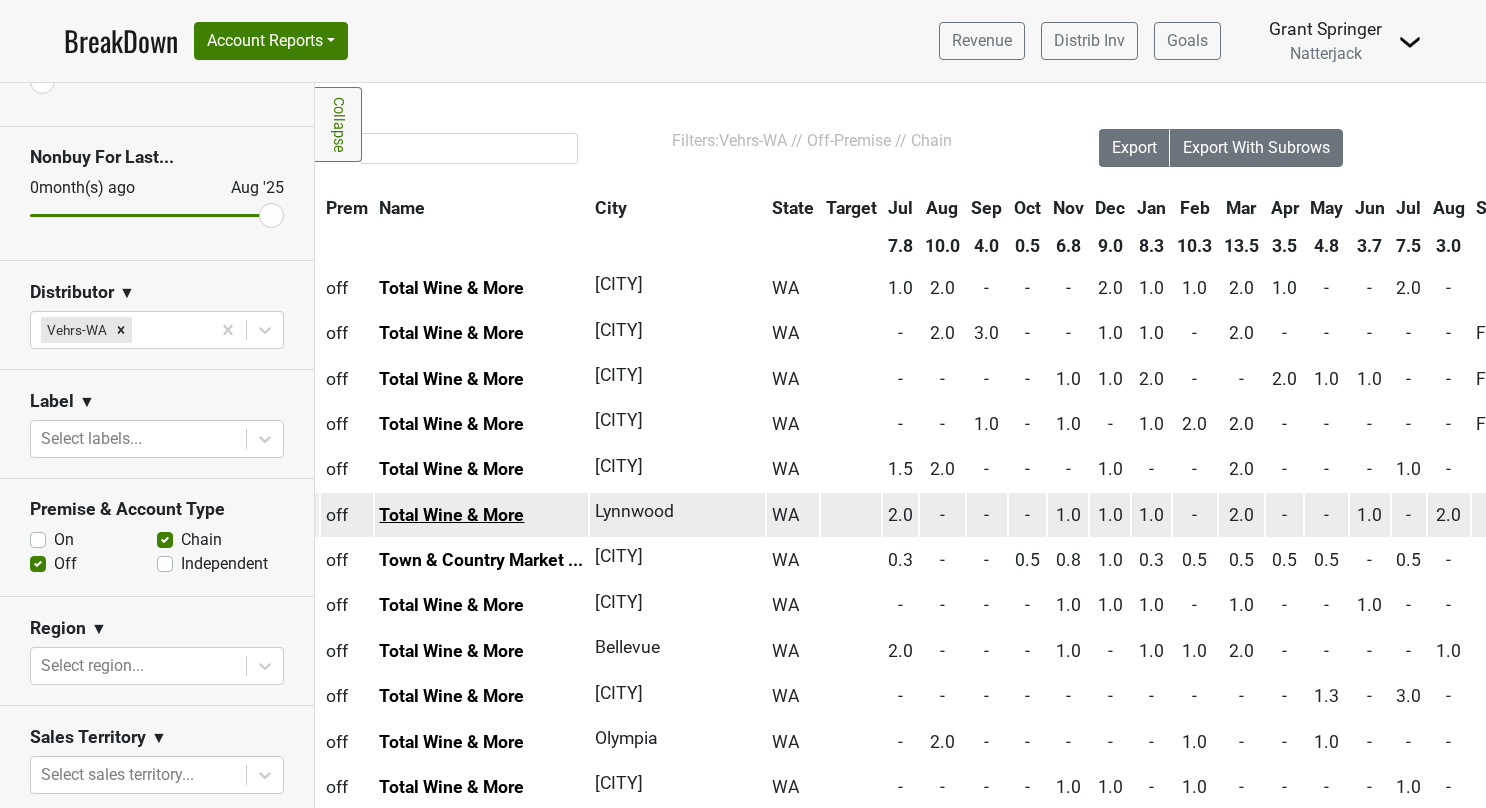 click on "Total Wine & More" at bounding box center (451, 515) 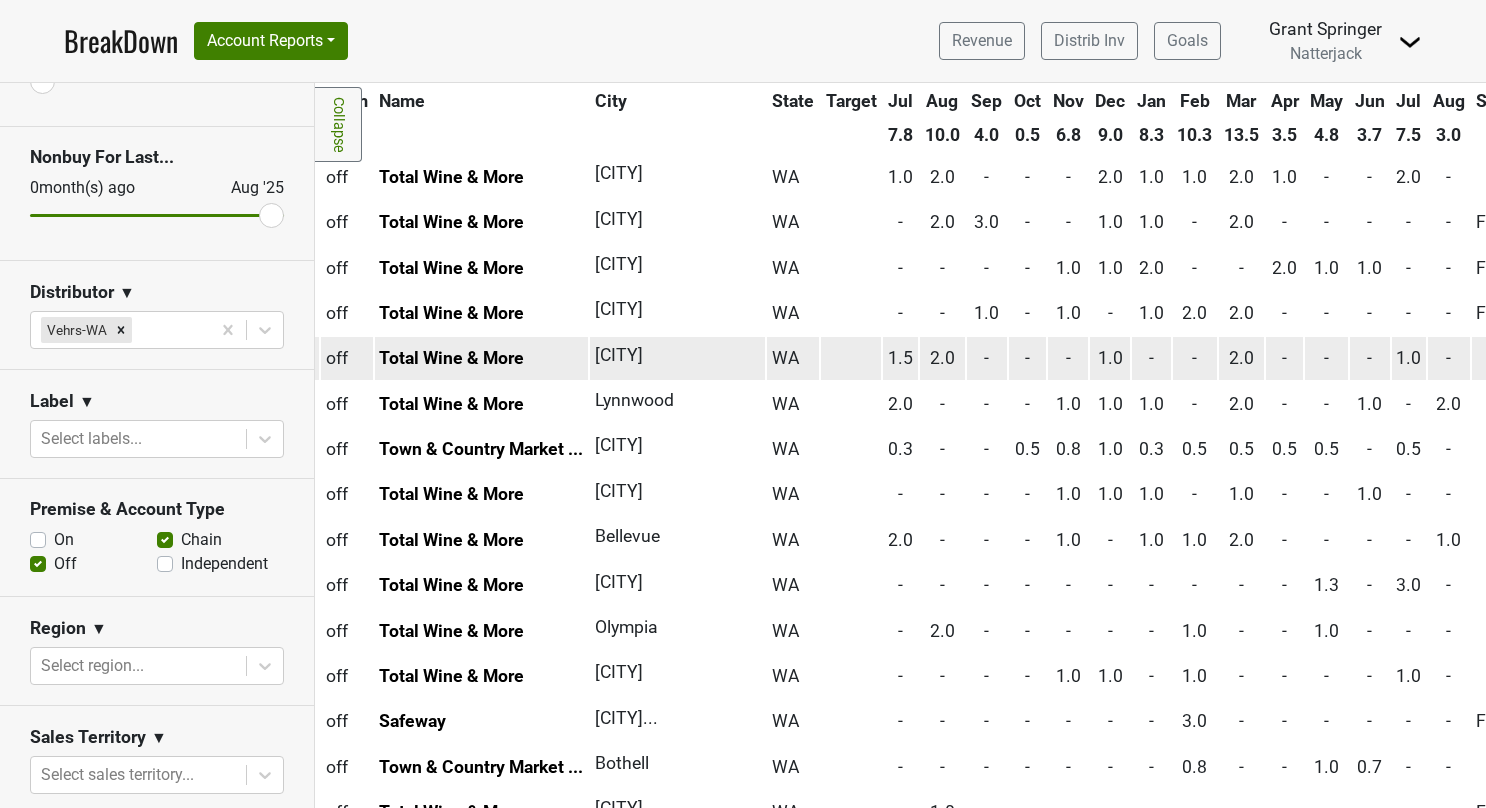 scroll, scrollTop: 117, scrollLeft: 43, axis: both 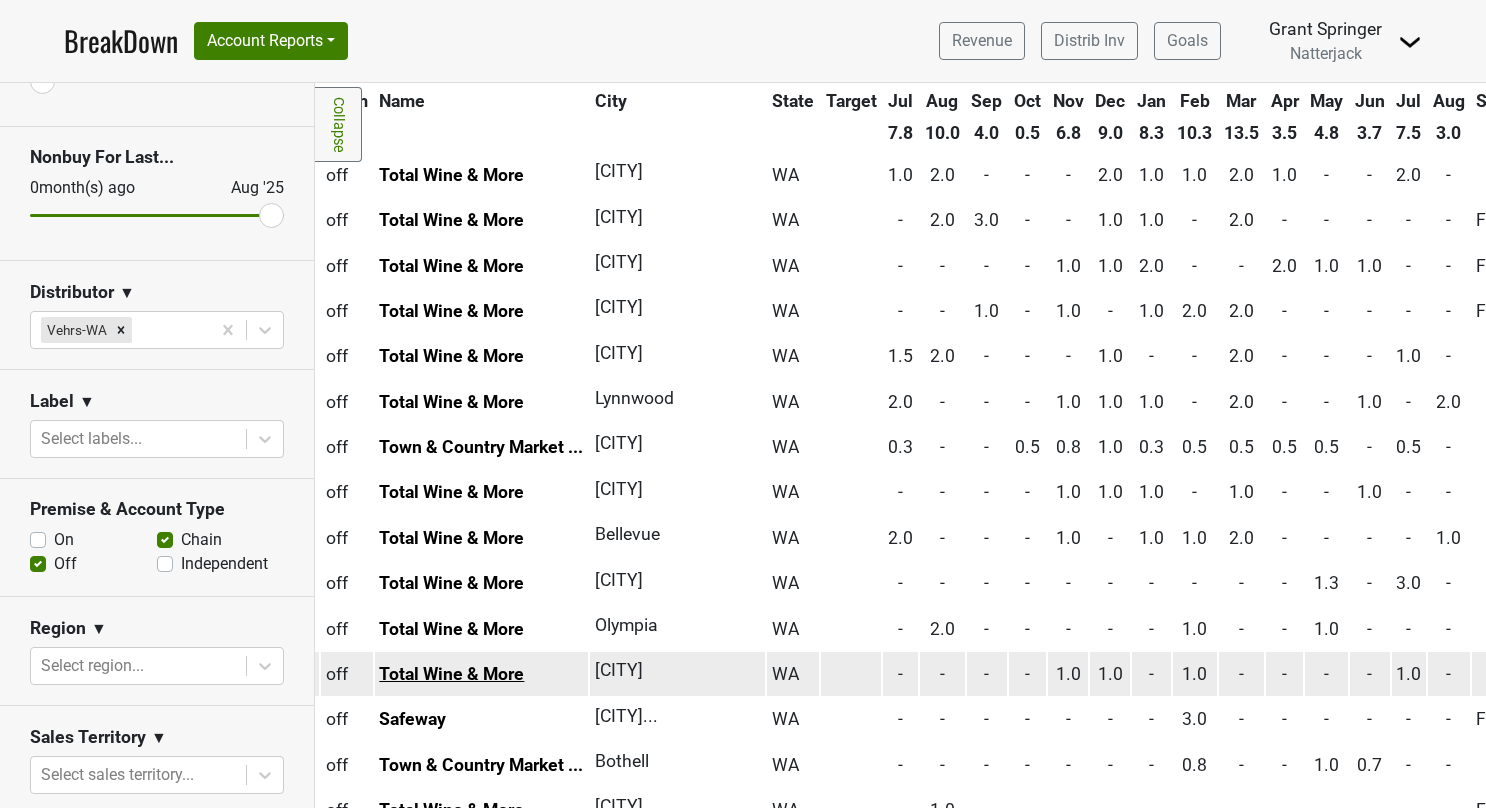 click on "Total Wine & More" at bounding box center [451, 674] 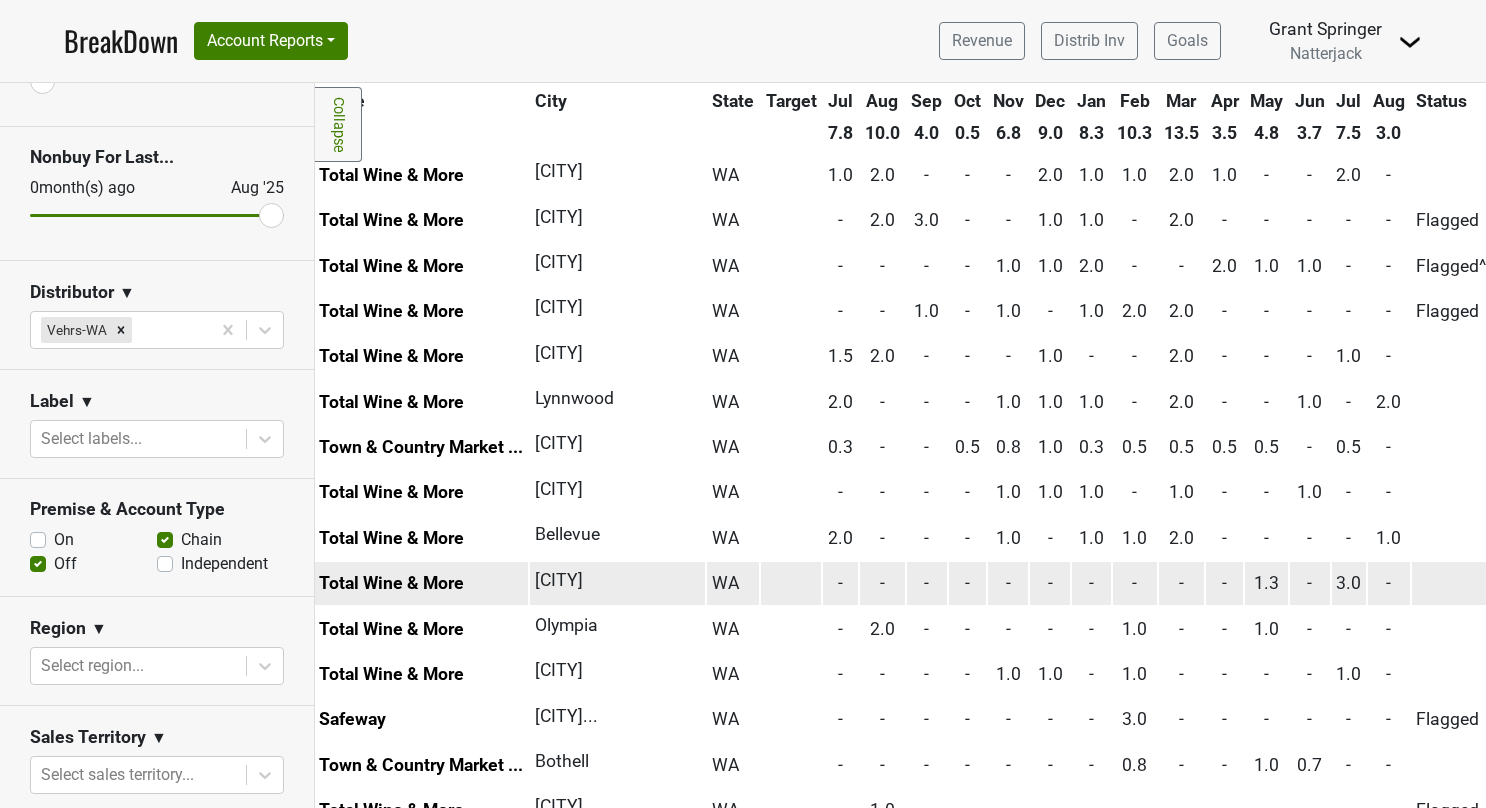 scroll, scrollTop: 117, scrollLeft: 101, axis: both 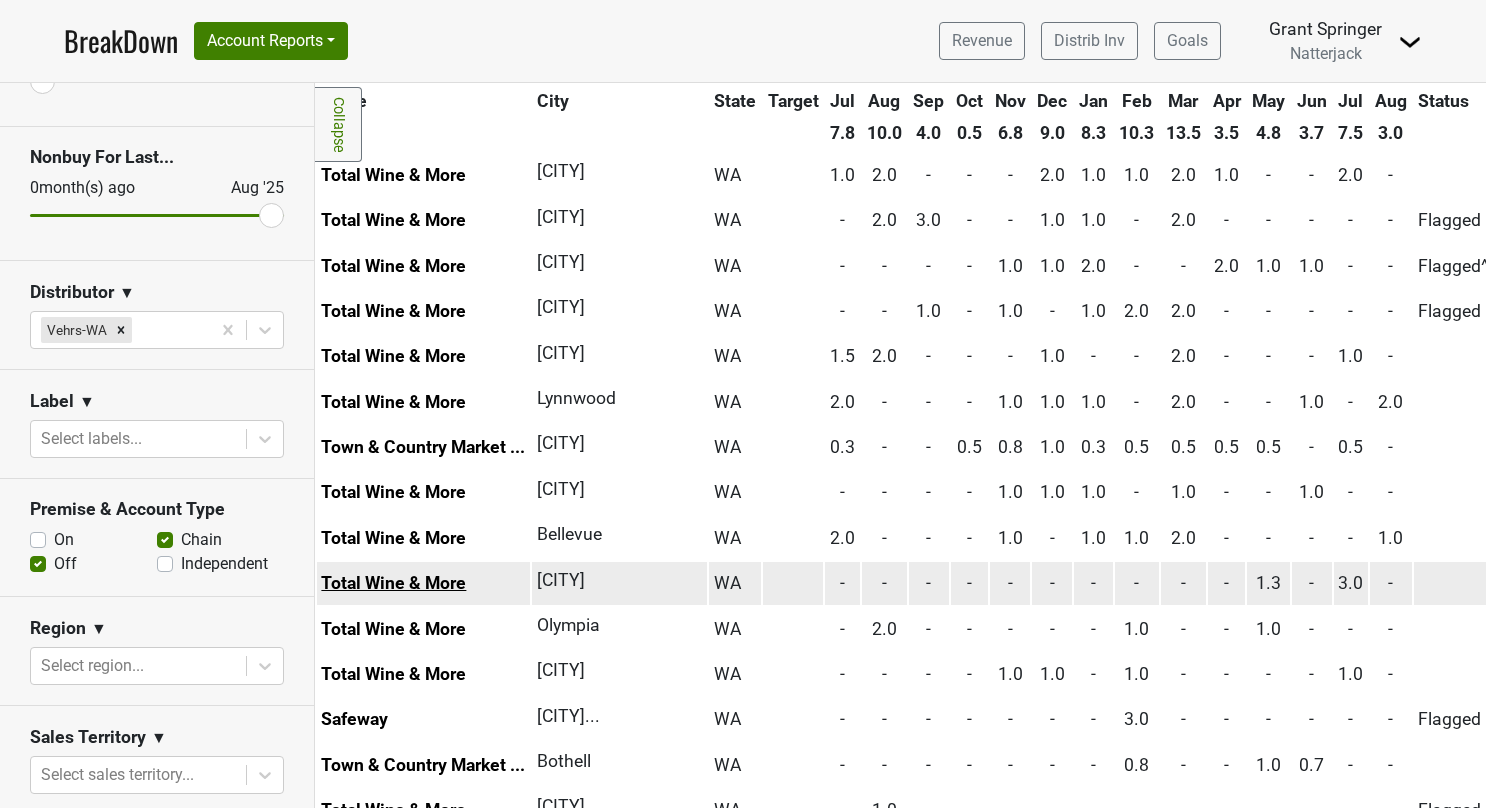 click on "Total Wine & More" at bounding box center (393, 583) 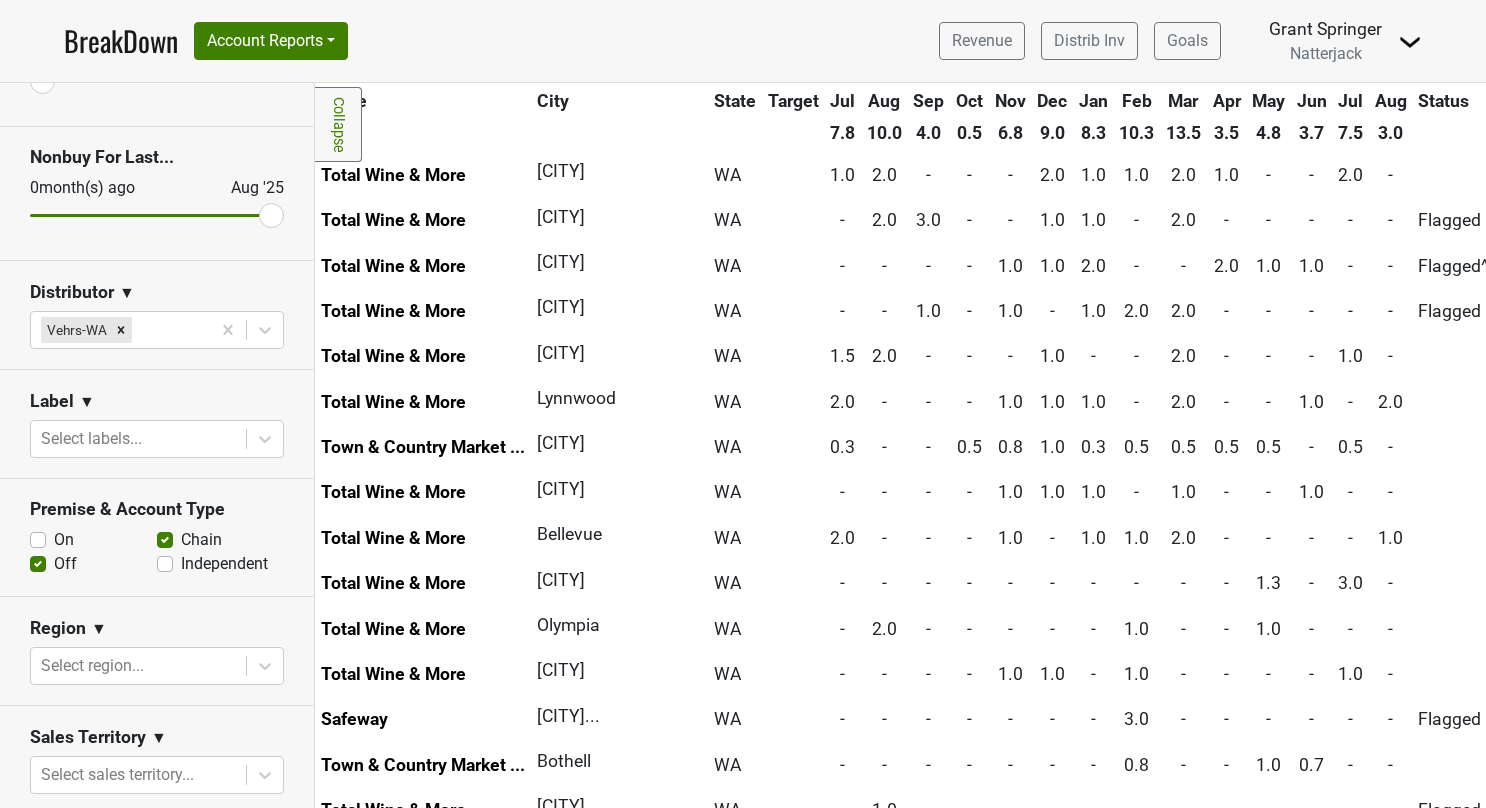 scroll, scrollTop: 0, scrollLeft: 0, axis: both 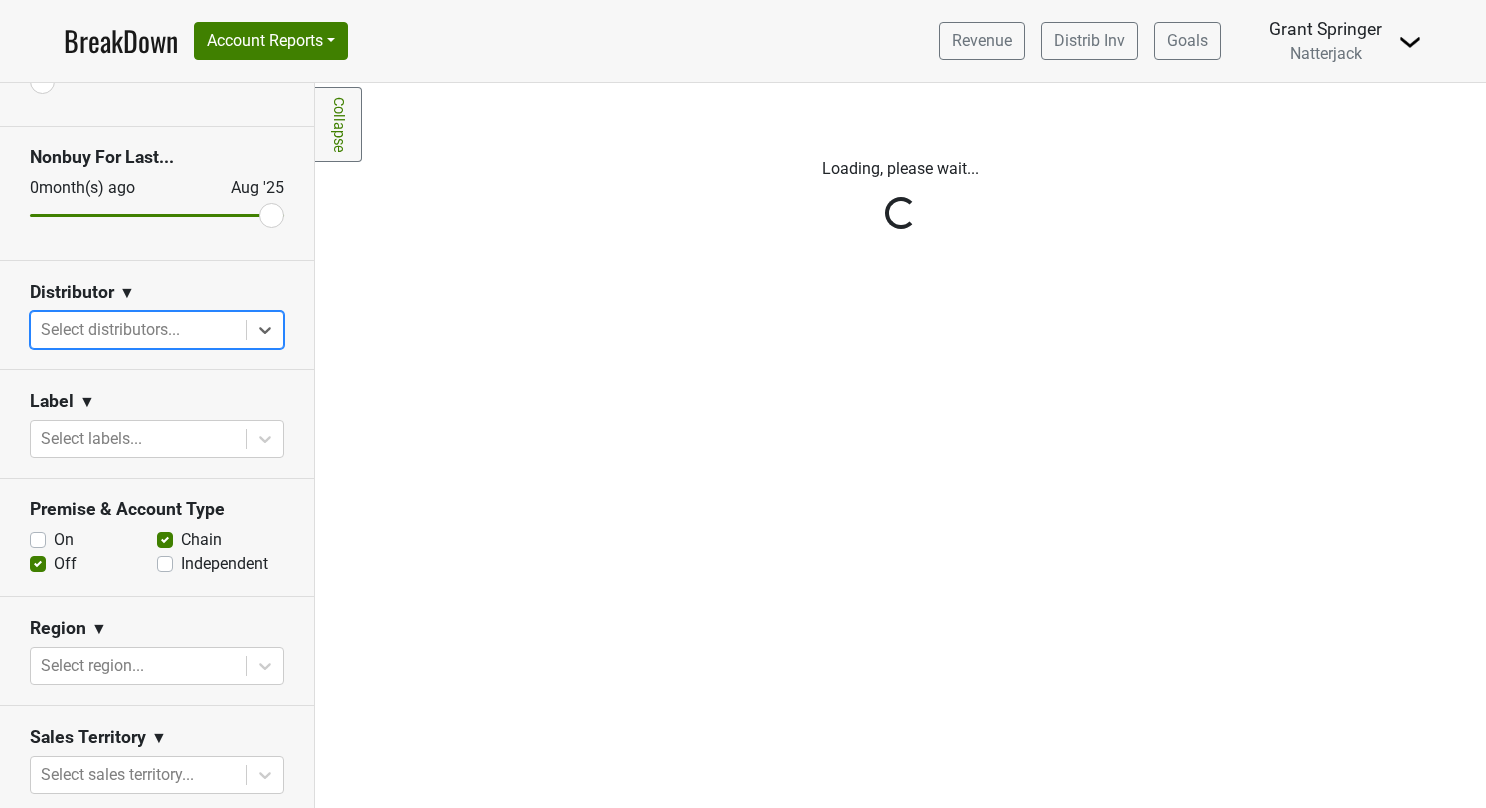 click on "Reset filters Purchased Within Last... [NUMBER] month(s) ago [MONTH] '[YEAR]' Nonbuy For Last... [NUMBER] month(s) ago [MONTH] '[YEAR]' Distributor ▼ option , selected. Select is focused ,type to refine list, press Down to open the menu, press left to focus selected values Select distributors... Label ▼ Select labels... Premise & Account Type On Off Chain Independent Region ▼ Select region... Sales Territory ▼ Select sales territory... Chain ▼ Search for a chain... Awards ▼ Select awards... Tags ▼ Select tags... Filters Award Winner Leadrank Target Account Private Clubs" at bounding box center [157, 445] 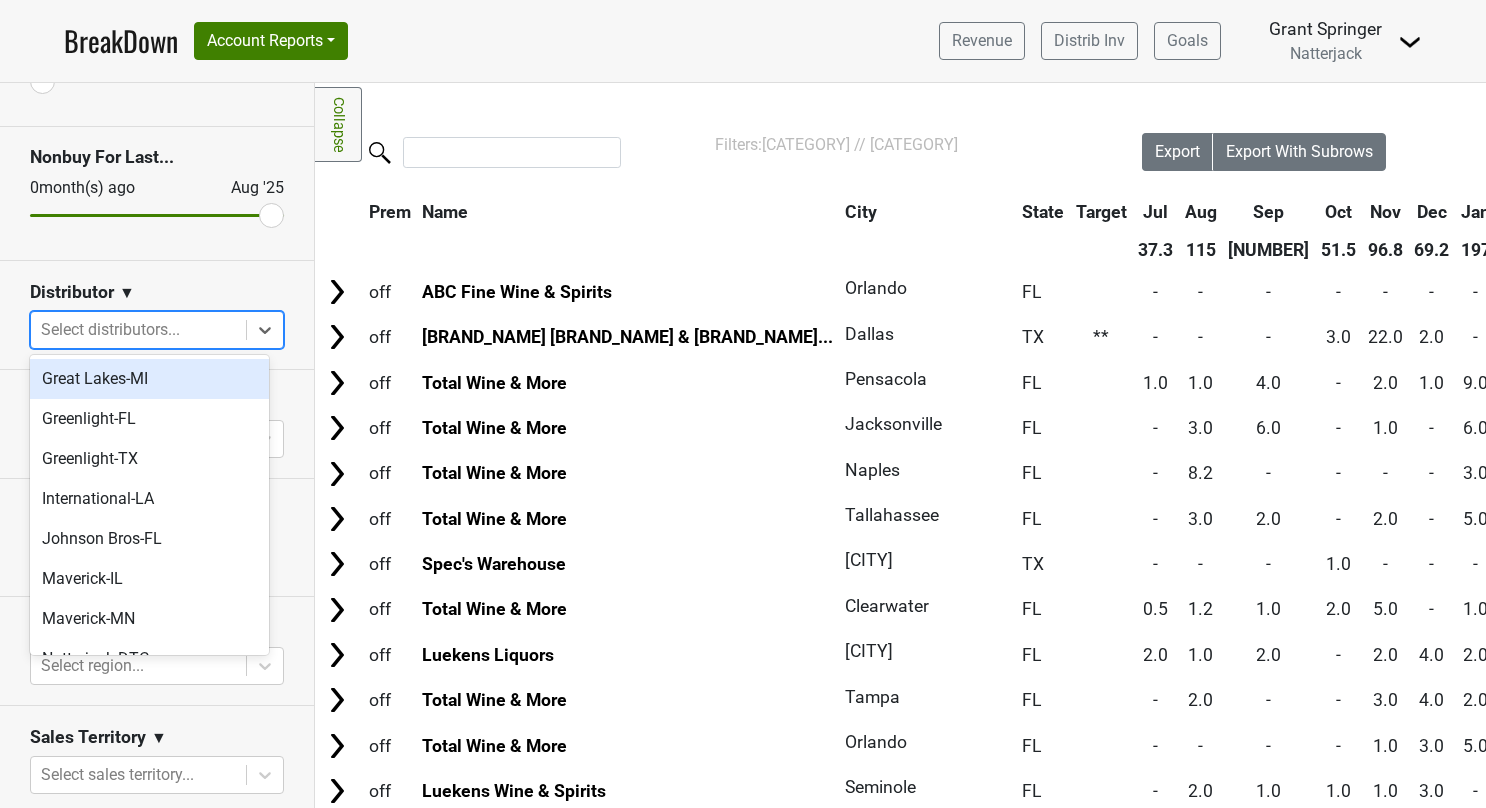 click 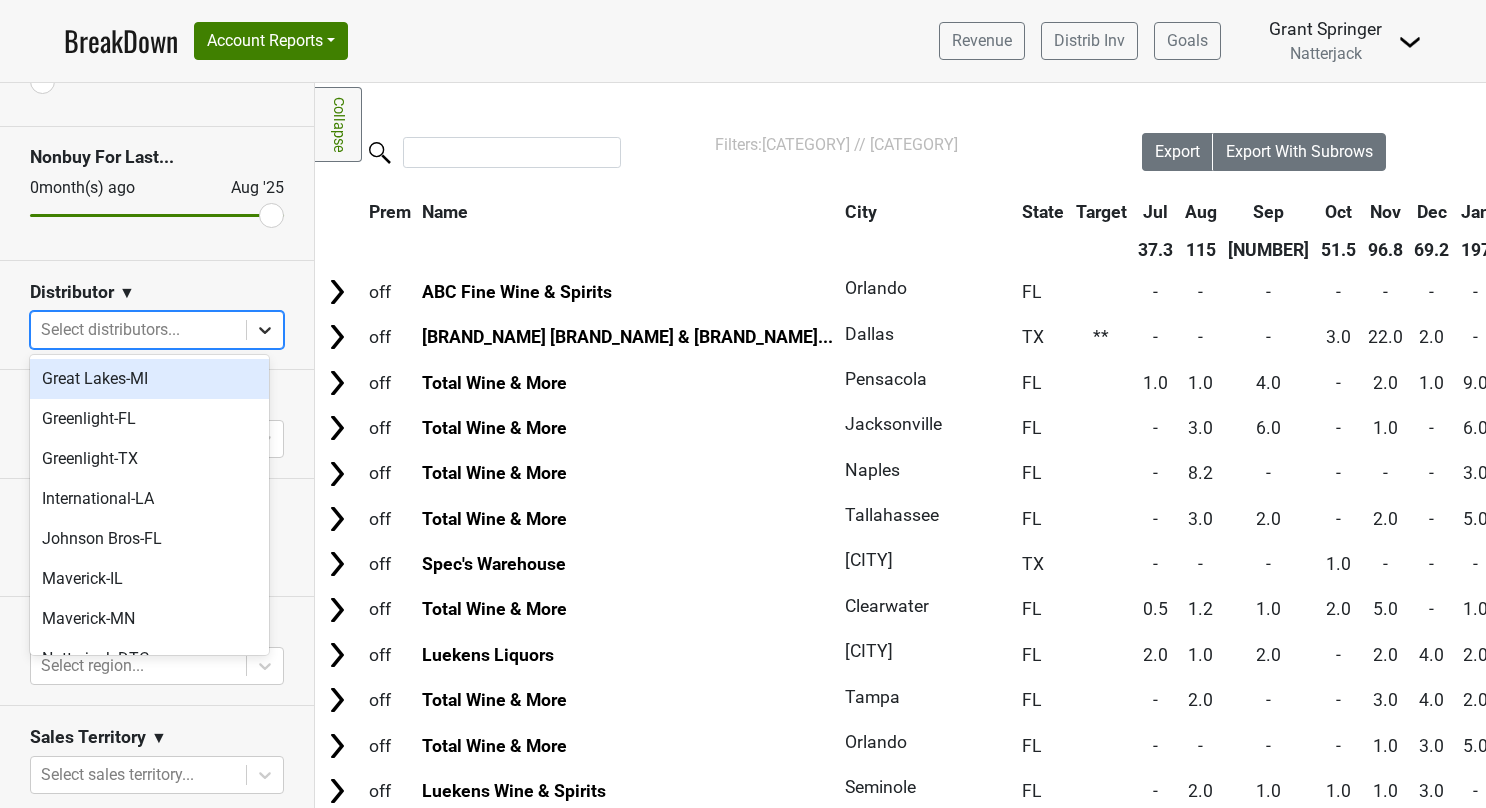 click at bounding box center (265, 330) 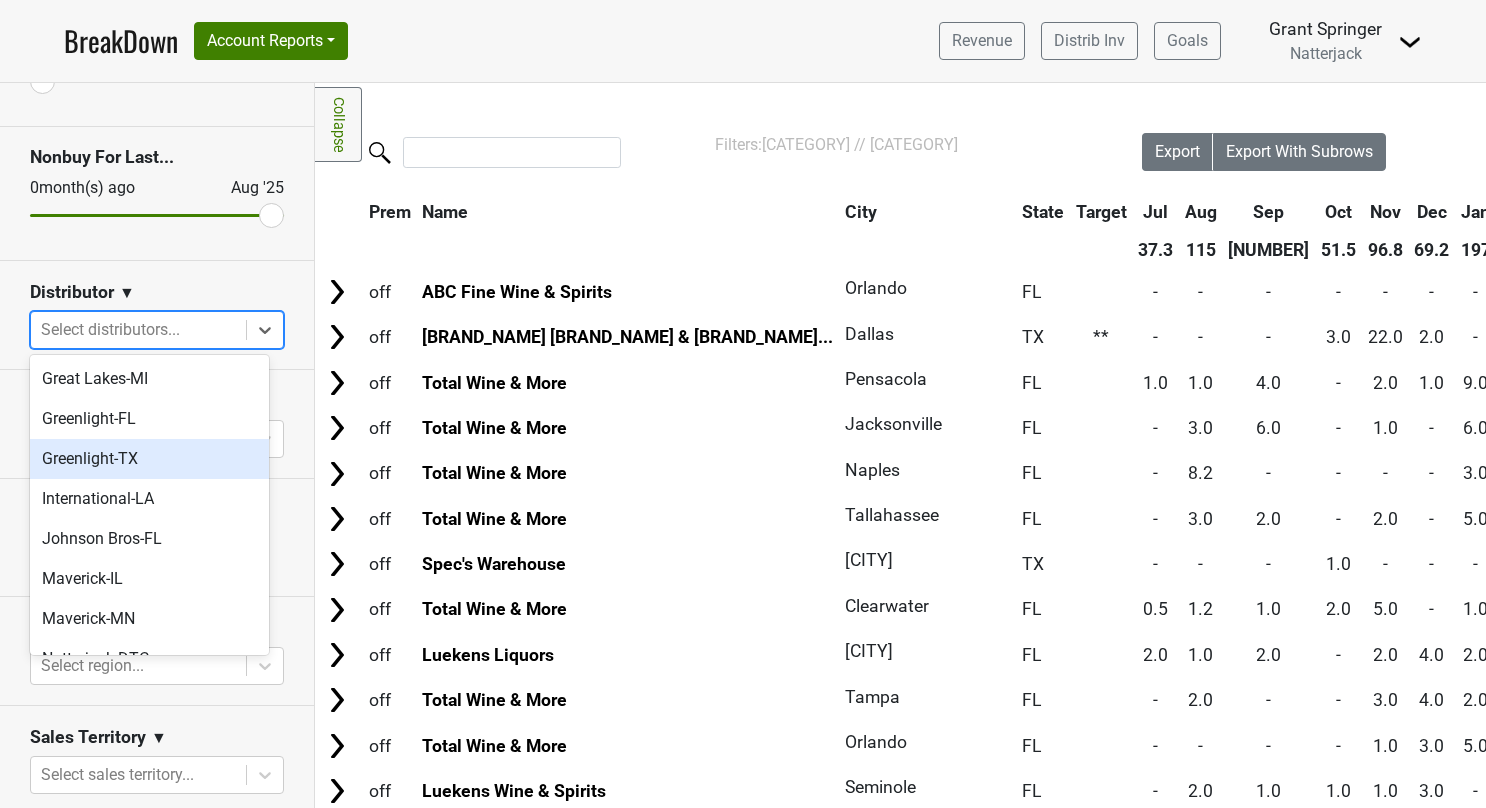 drag, startPoint x: 181, startPoint y: 412, endPoint x: 166, endPoint y: 446, distance: 37.161808 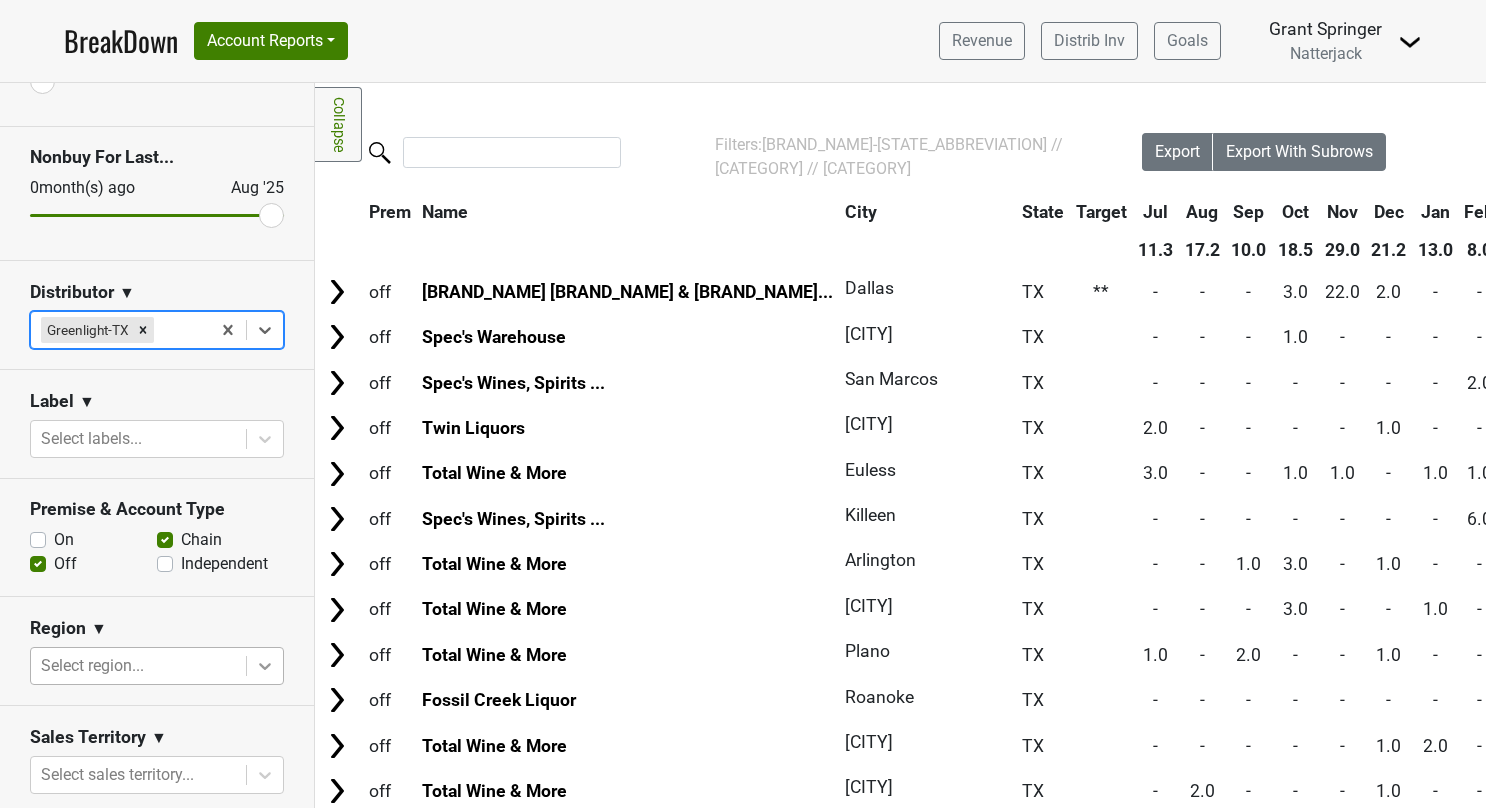 click on "BreakDown
Account Reports
SuperRanker
Map
Award Progress
Chain Compliance
CRM Notes
Revenue
Distrib Inv
Goals
Natterjack
[NUMBER]" at bounding box center (743, 404) 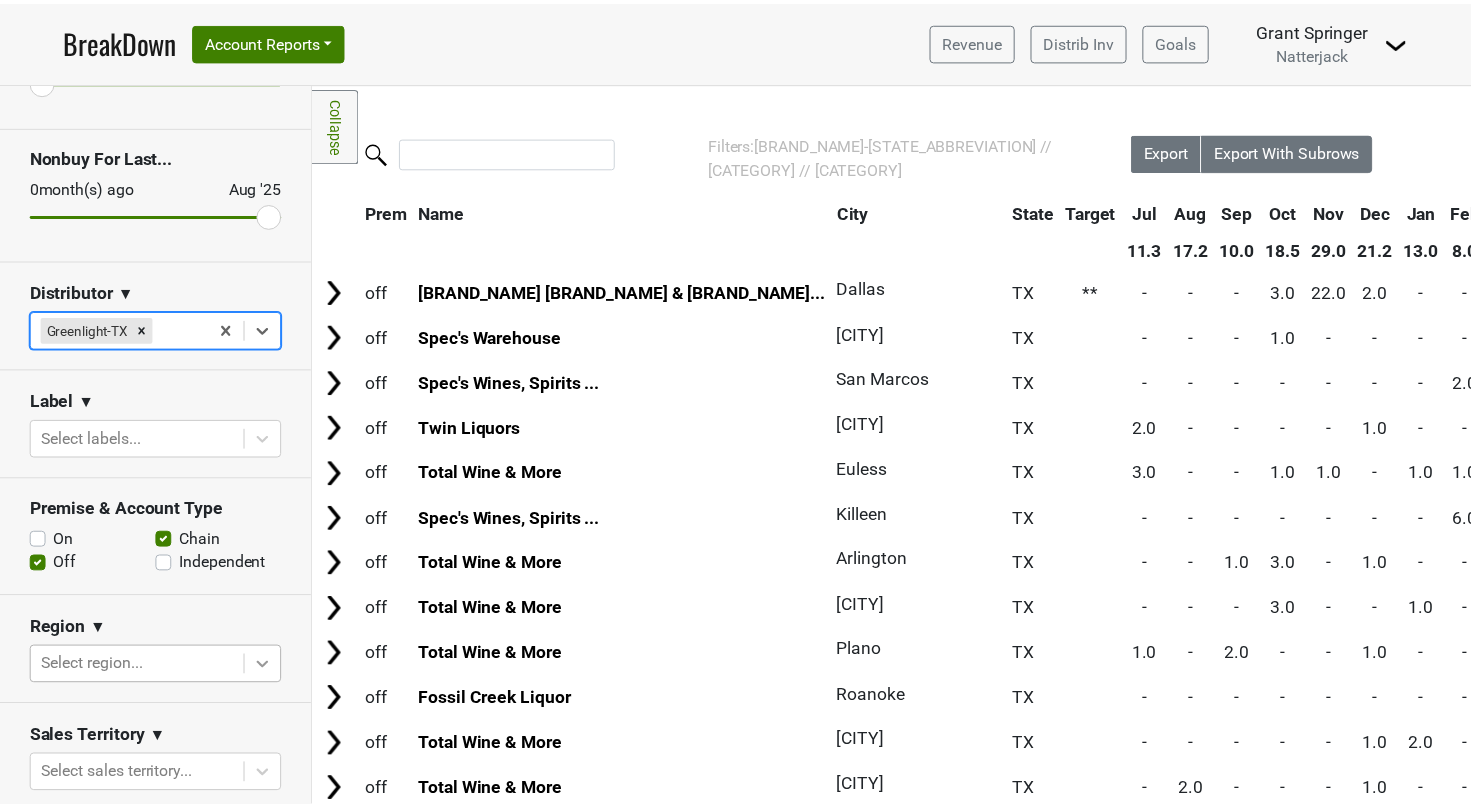 scroll, scrollTop: 183, scrollLeft: 0, axis: vertical 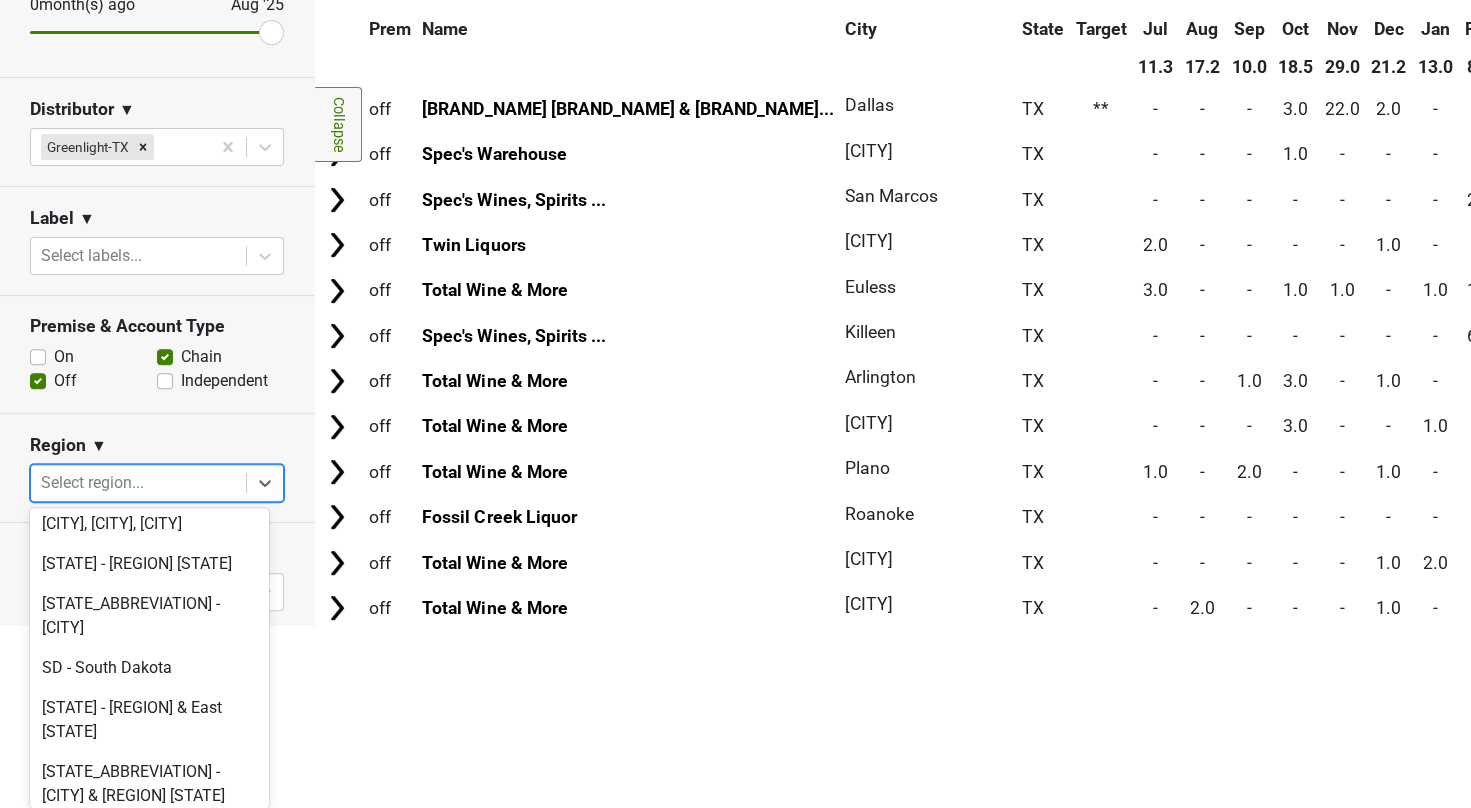 click on "[STATE_ABBREVIATION] - [CITY] & [REGION]" at bounding box center (149, 912) 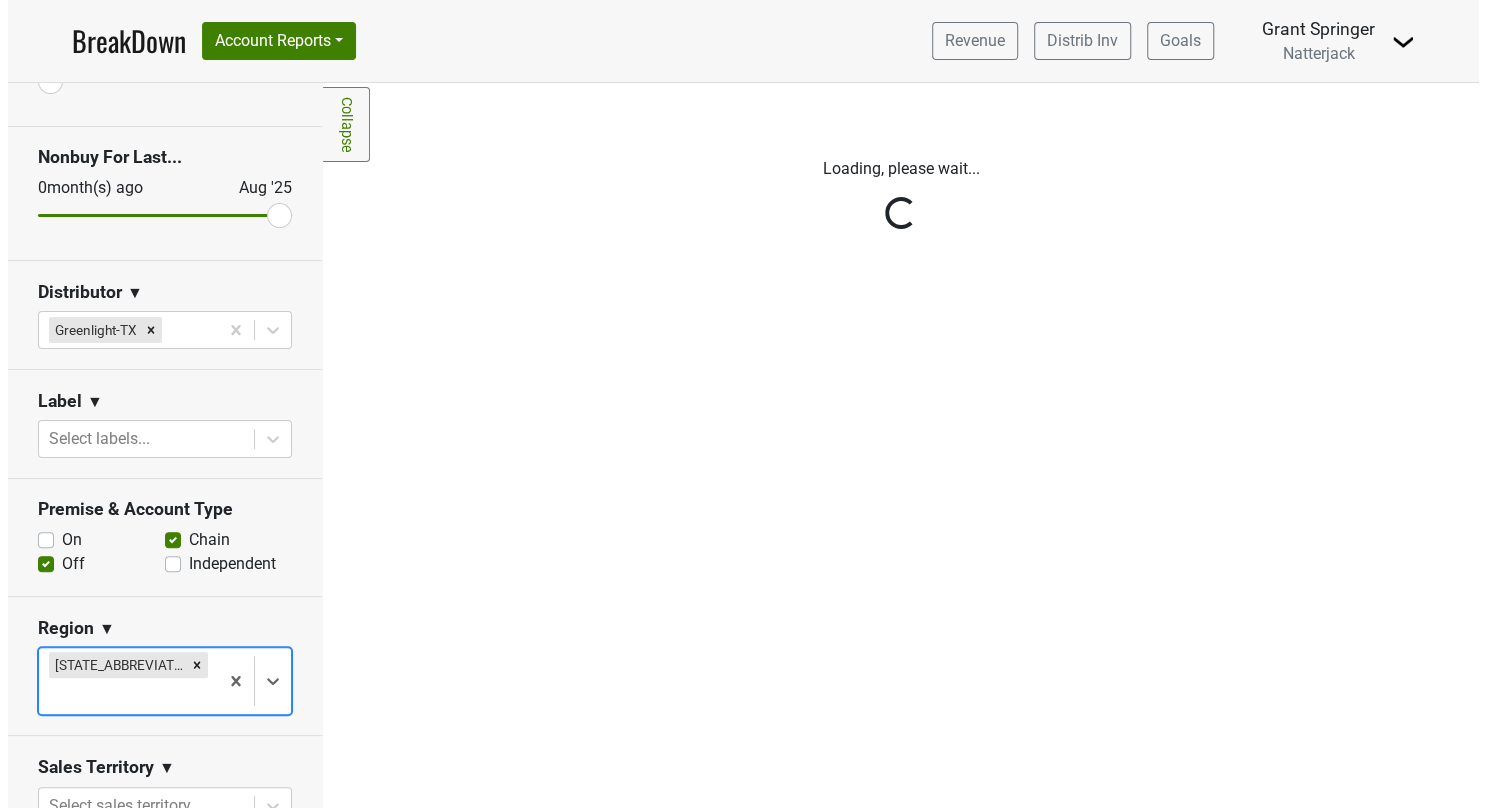 scroll, scrollTop: 0, scrollLeft: 0, axis: both 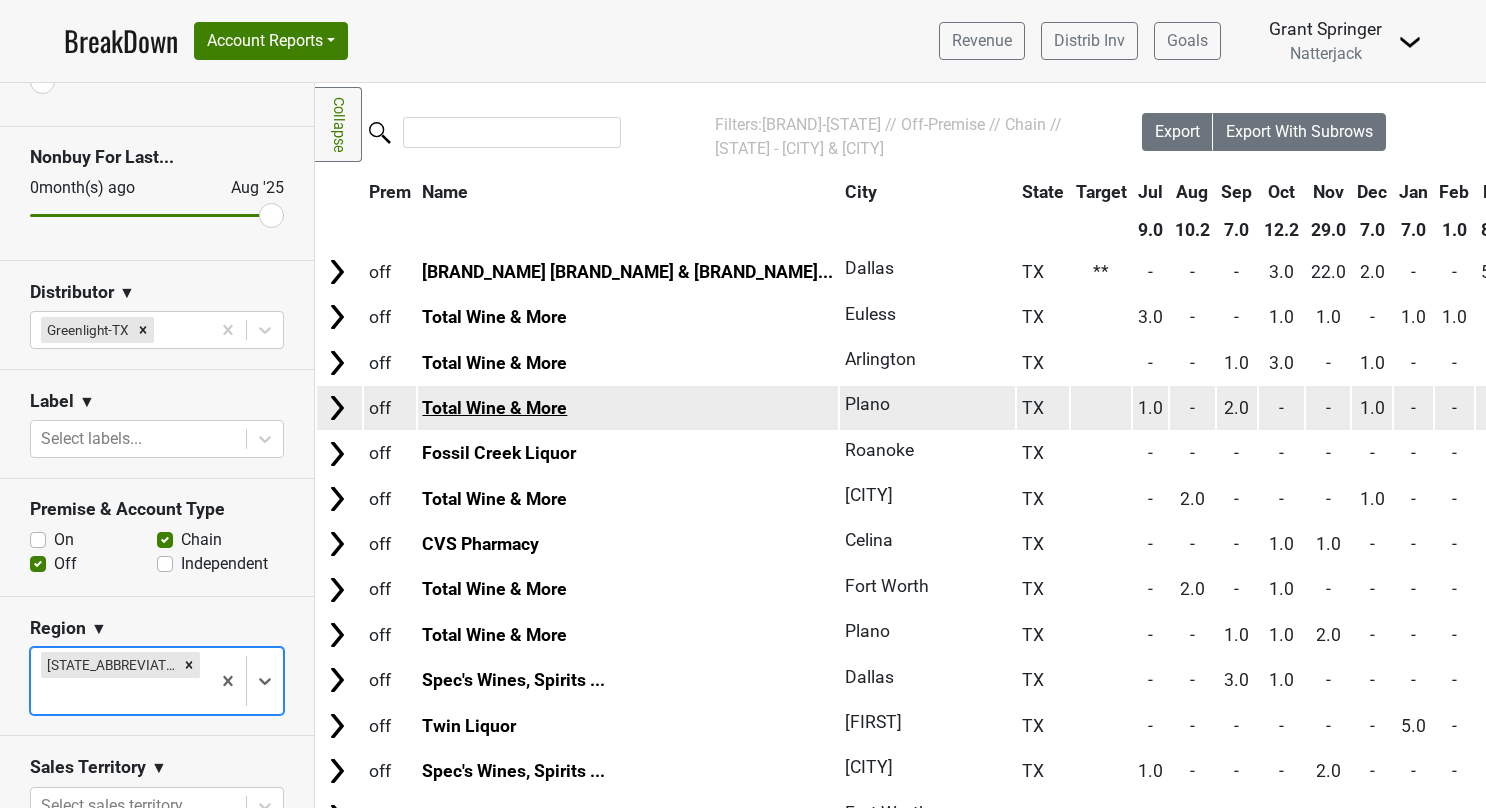 click on "Total Wine & More" at bounding box center (494, 408) 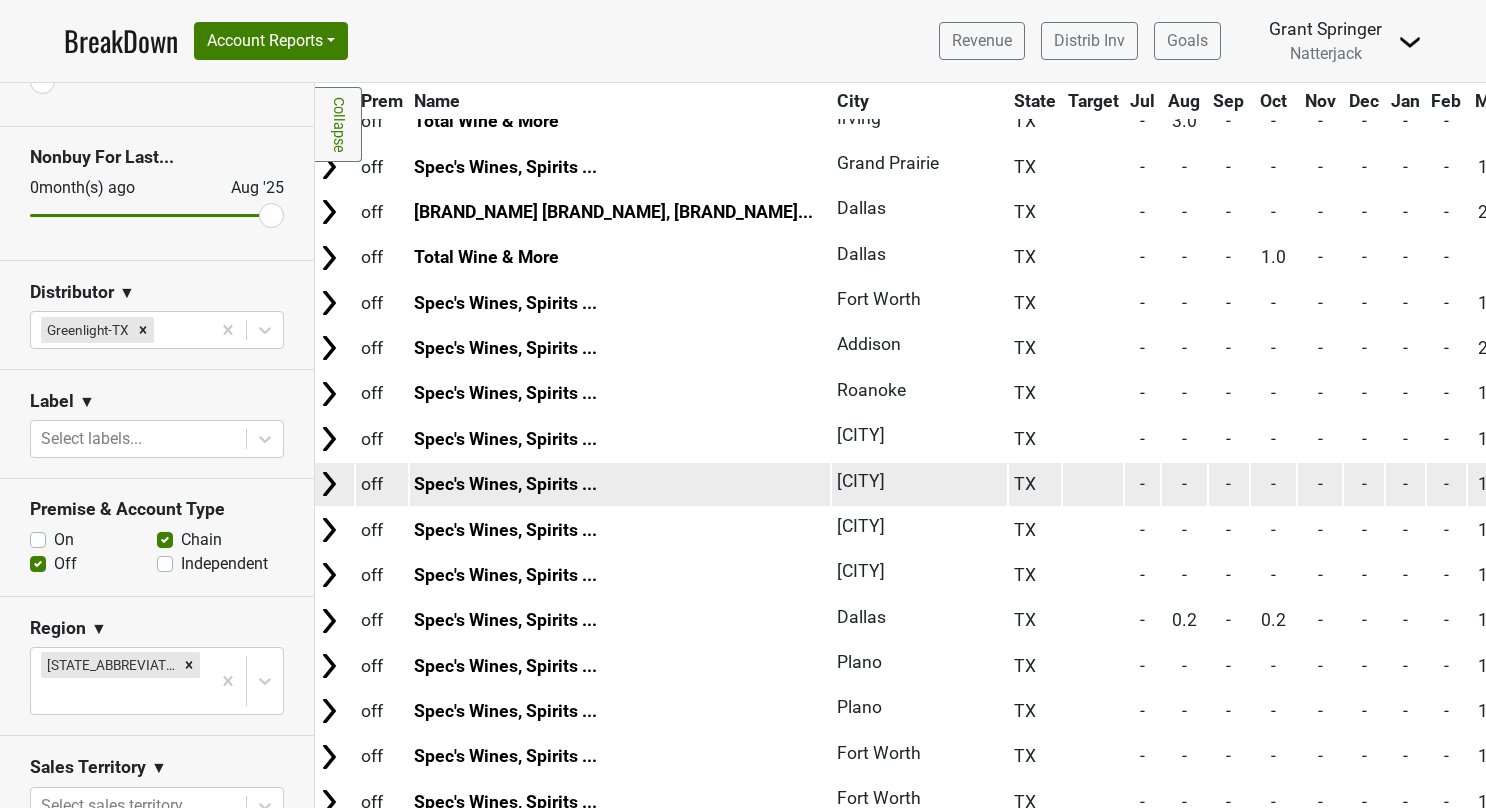 scroll, scrollTop: 942, scrollLeft: 0, axis: vertical 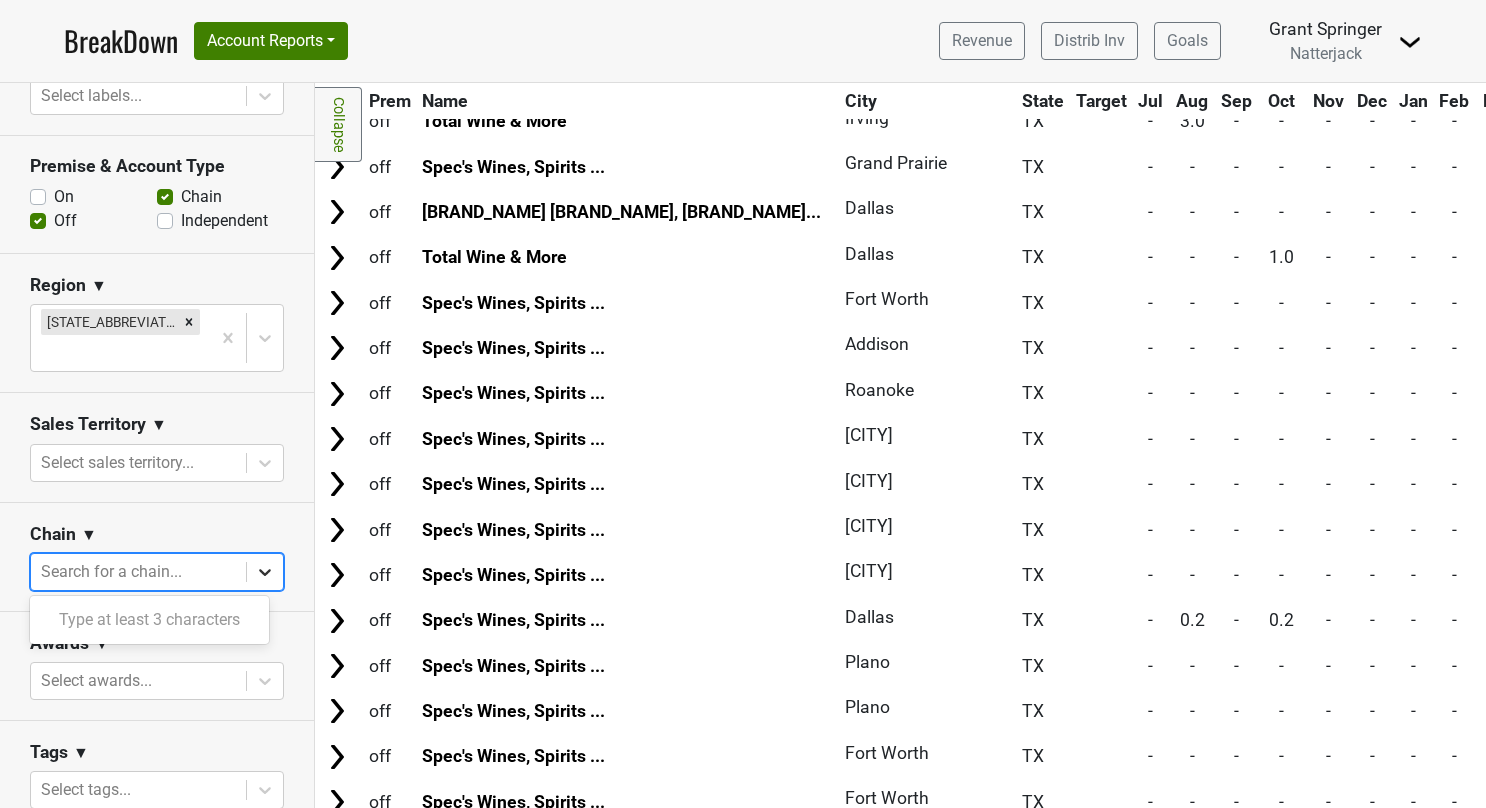 click 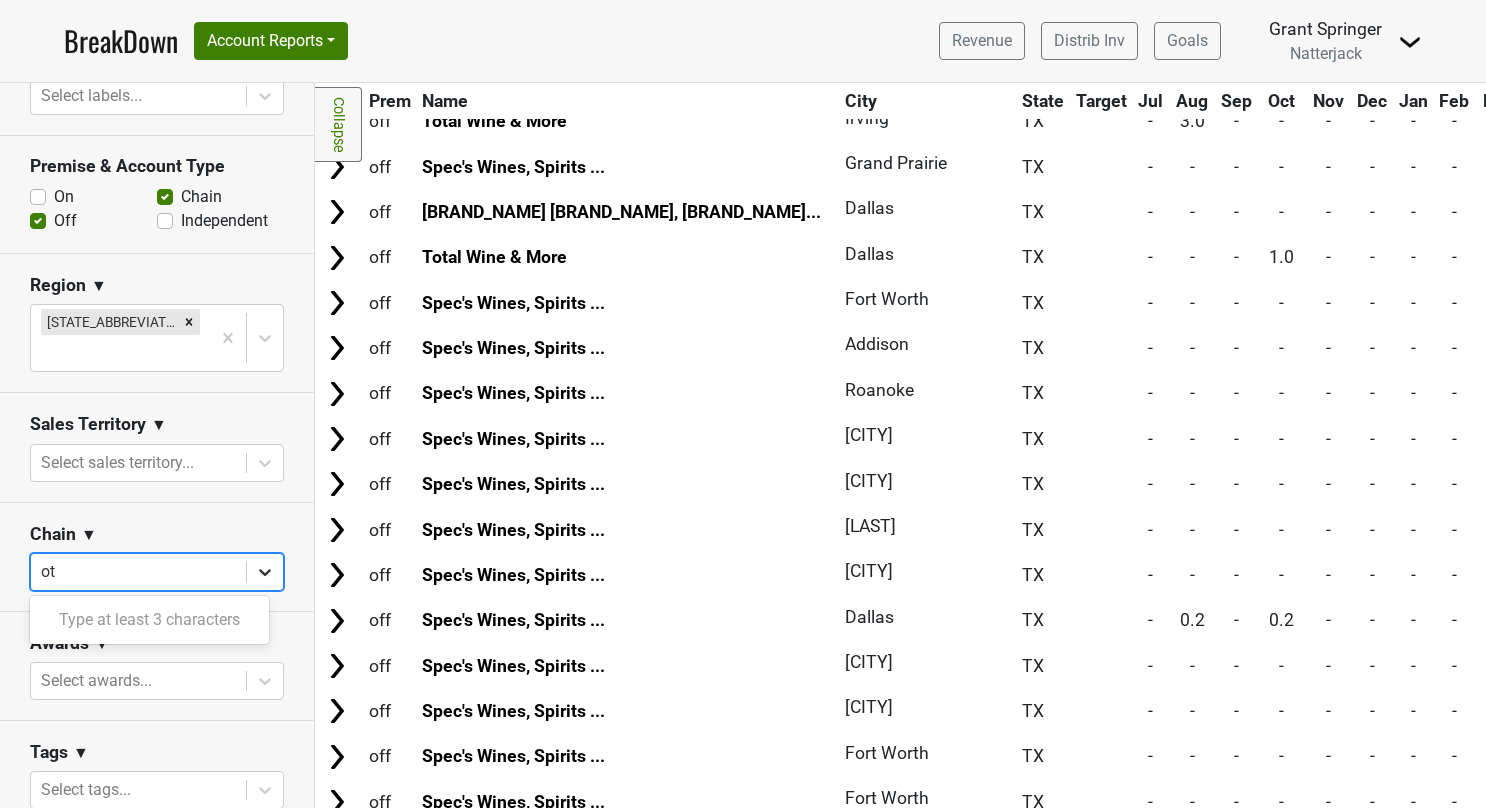 type on "o" 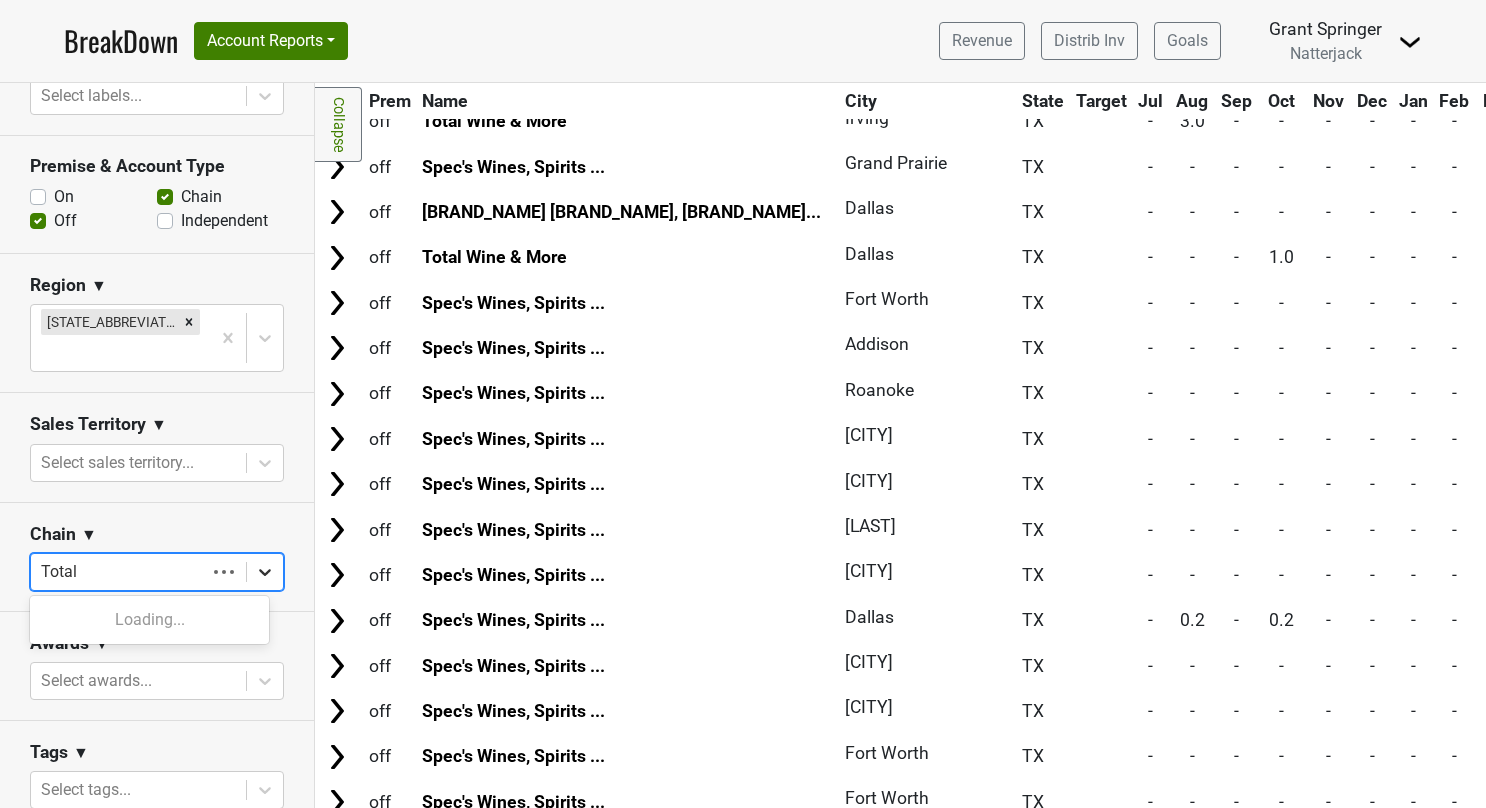 type on "Total" 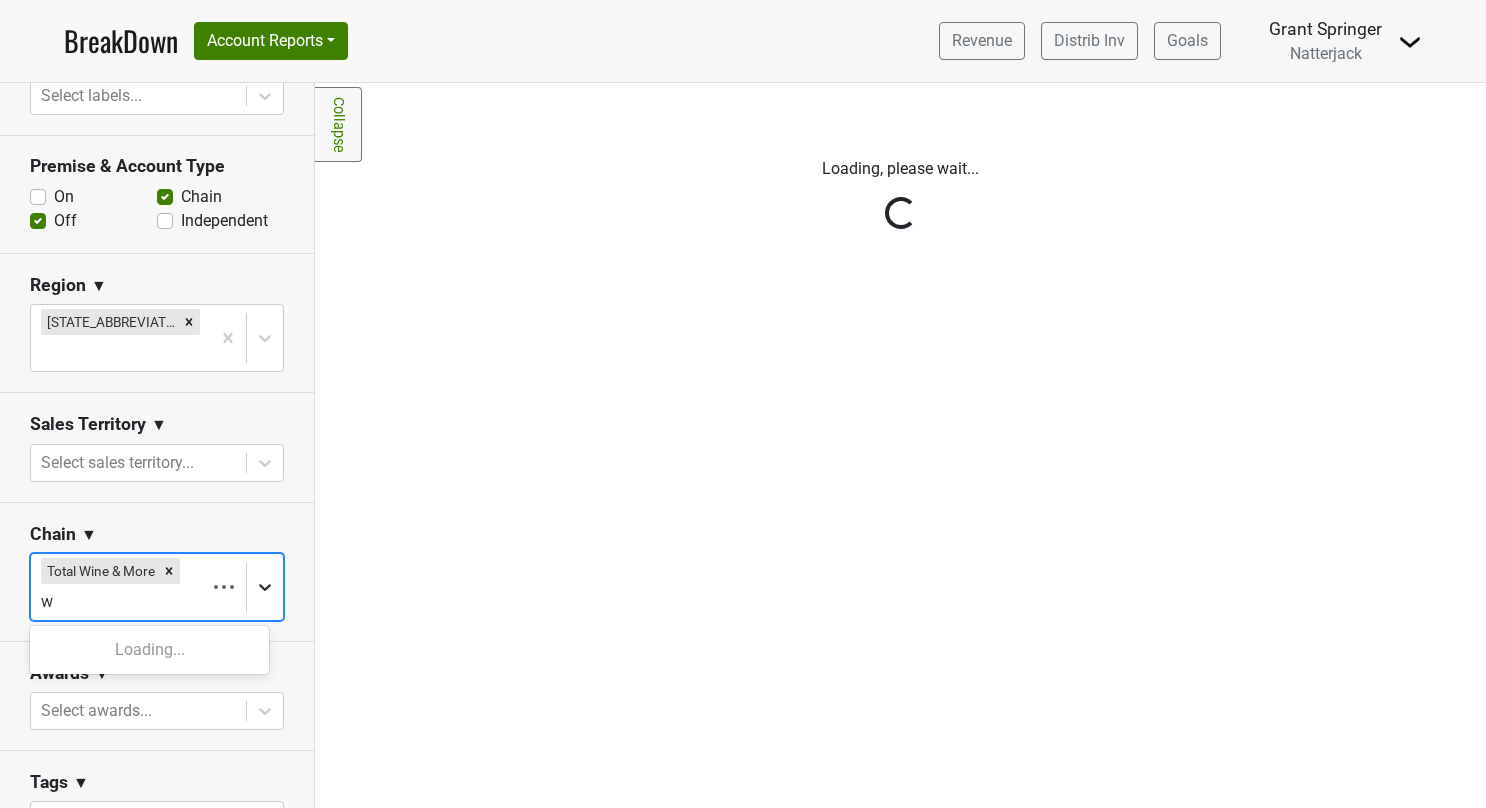 scroll, scrollTop: 0, scrollLeft: 0, axis: both 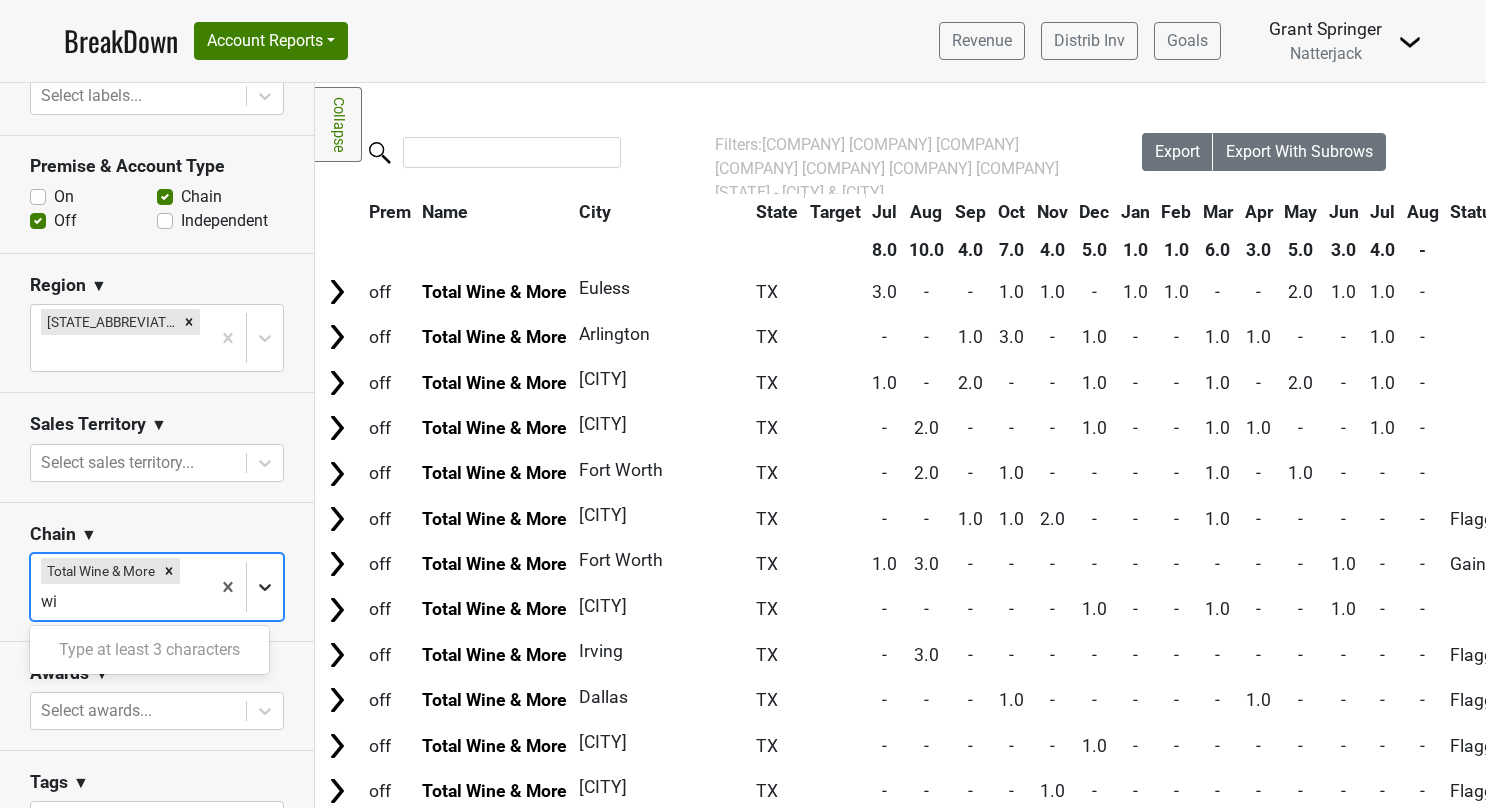 type on "w" 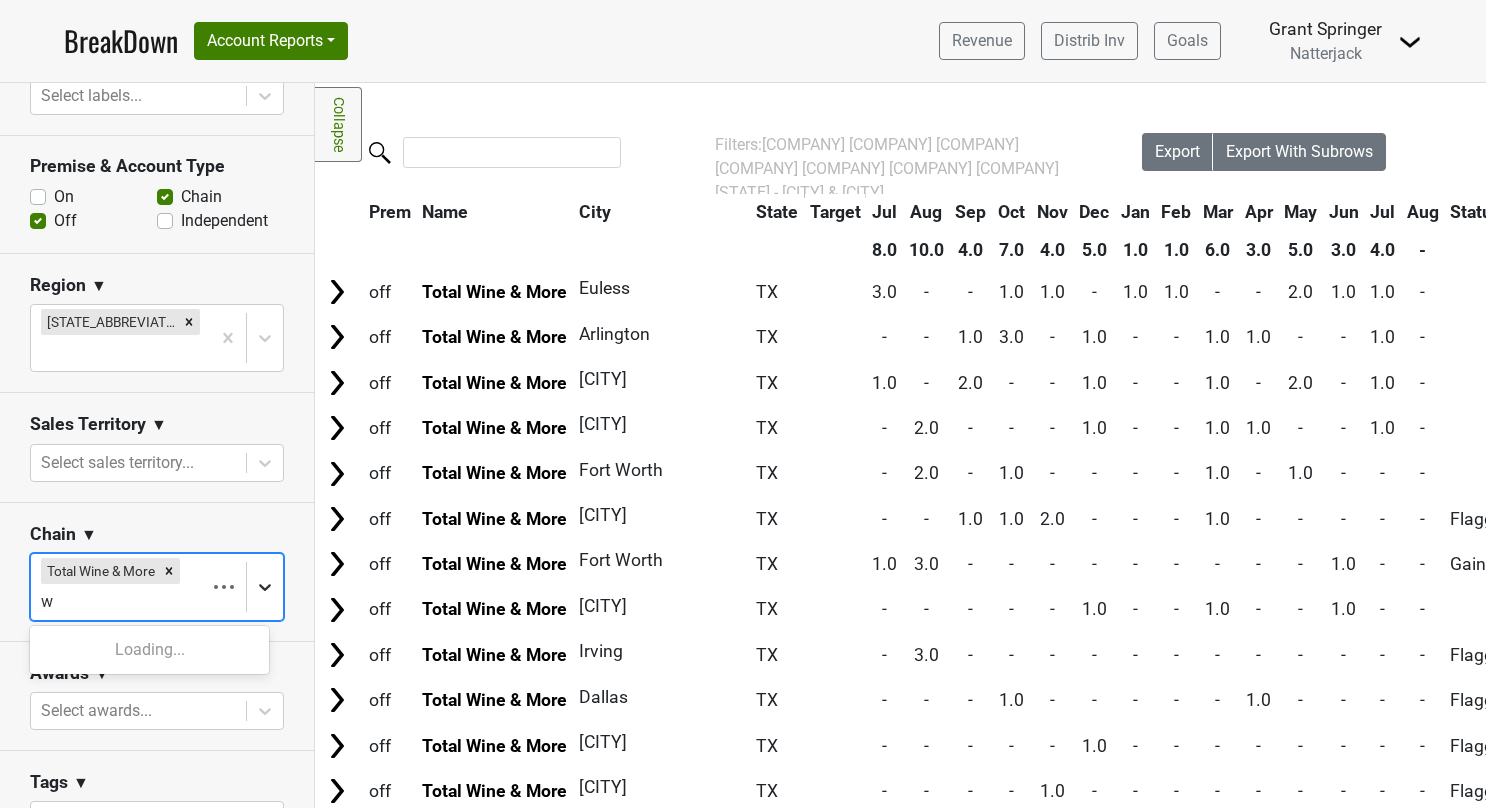 type 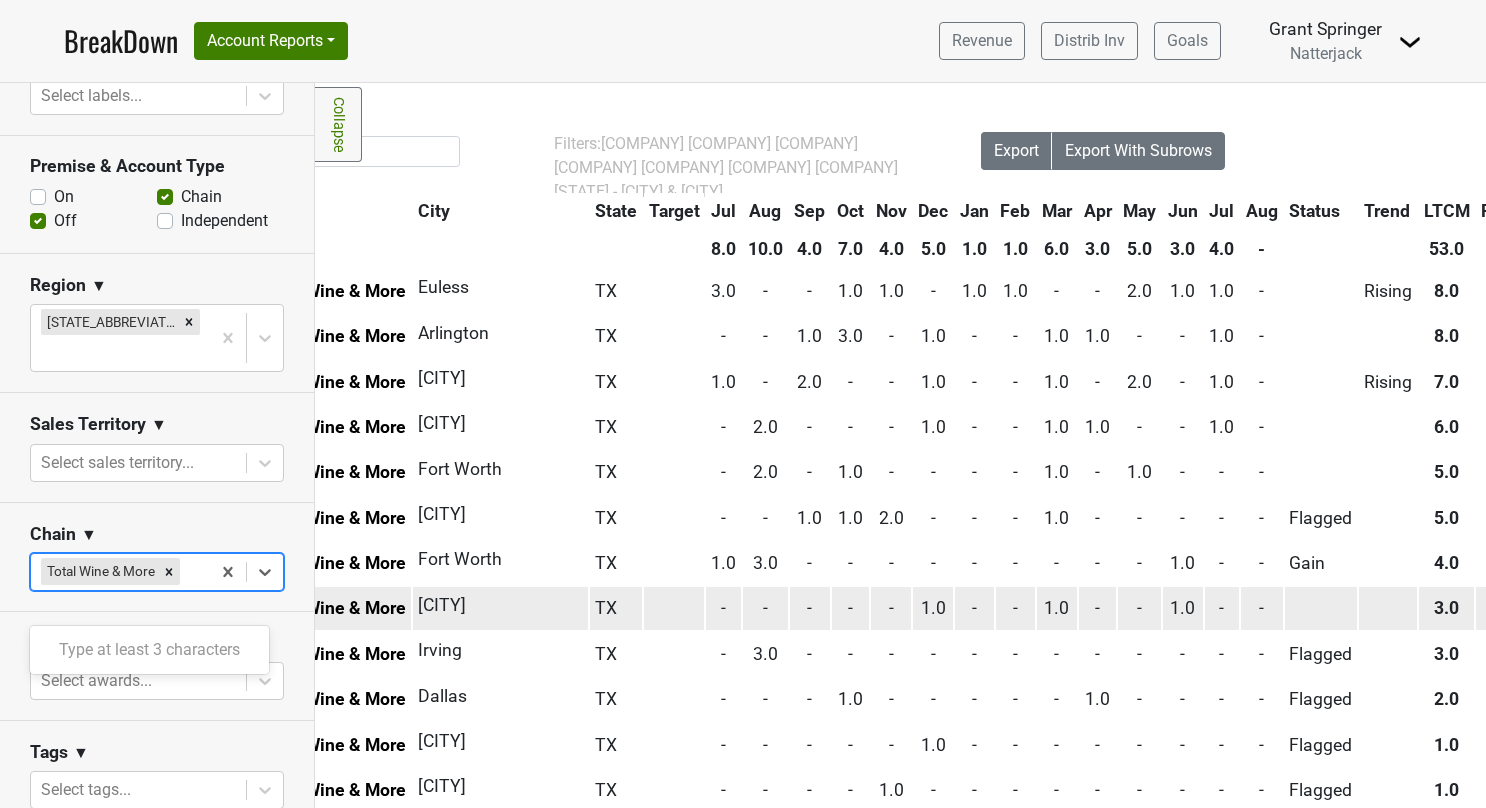 scroll, scrollTop: 1, scrollLeft: 0, axis: vertical 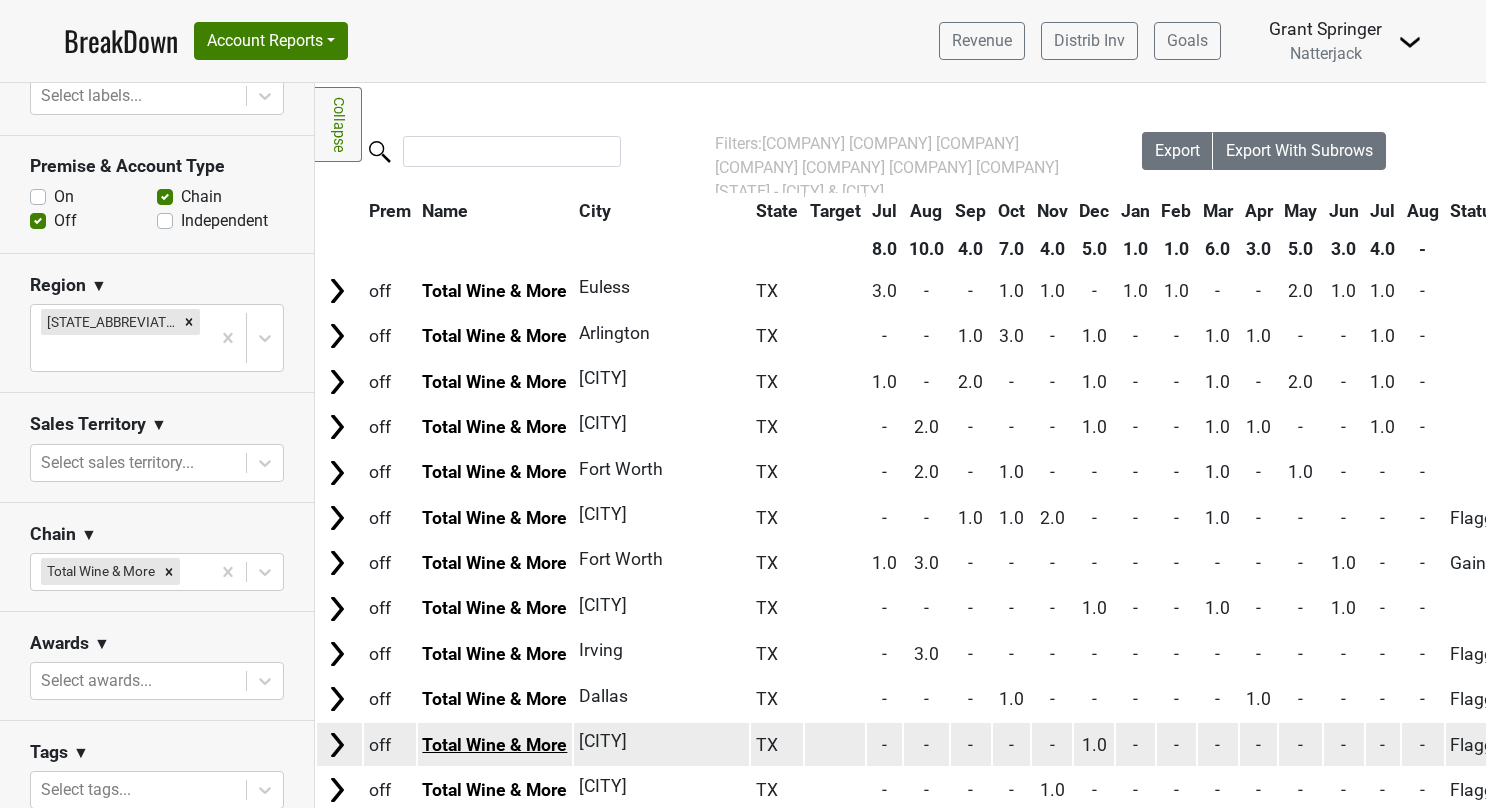 click on "Total Wine & More" at bounding box center (494, 745) 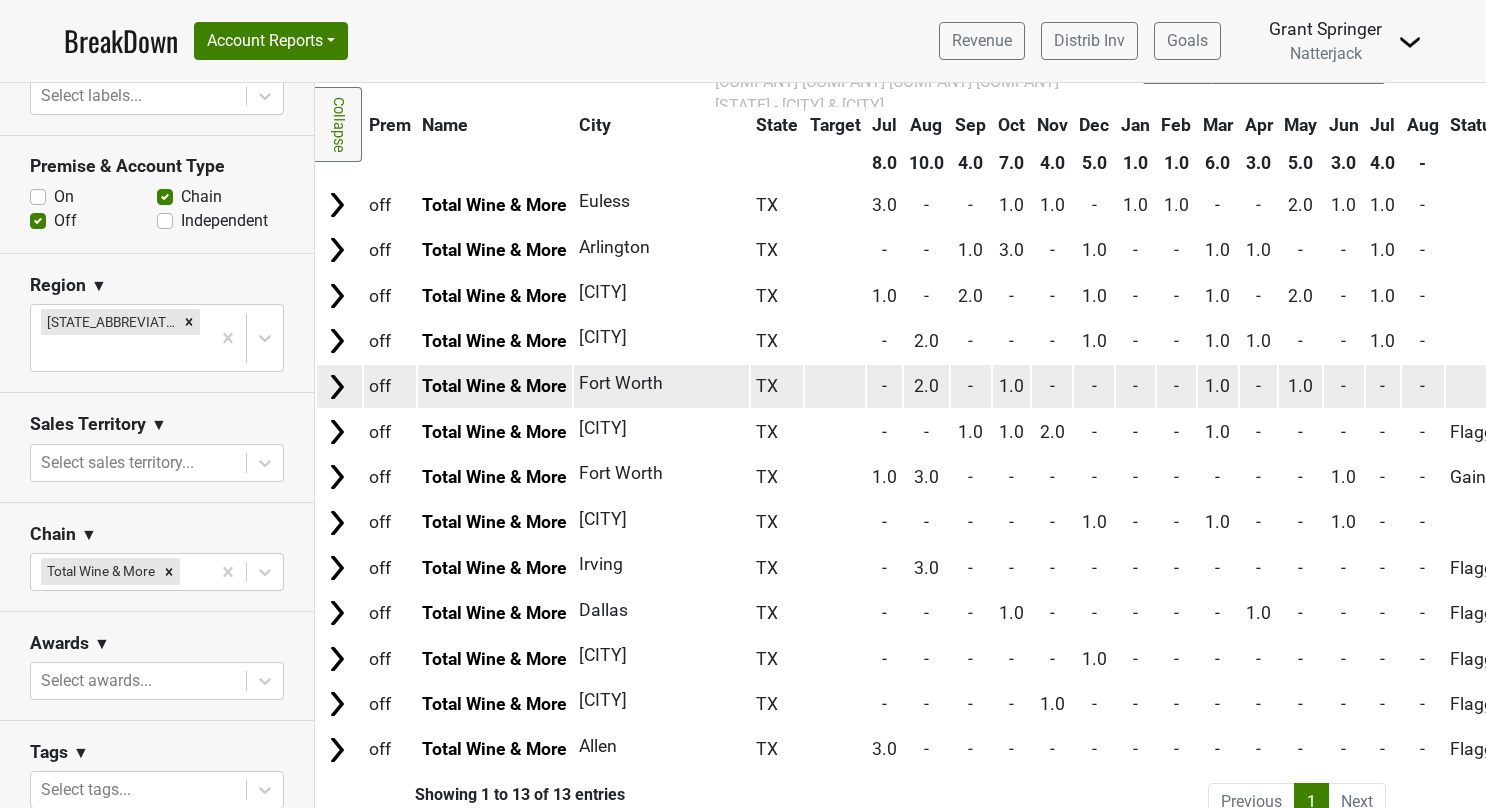 scroll, scrollTop: 135, scrollLeft: 0, axis: vertical 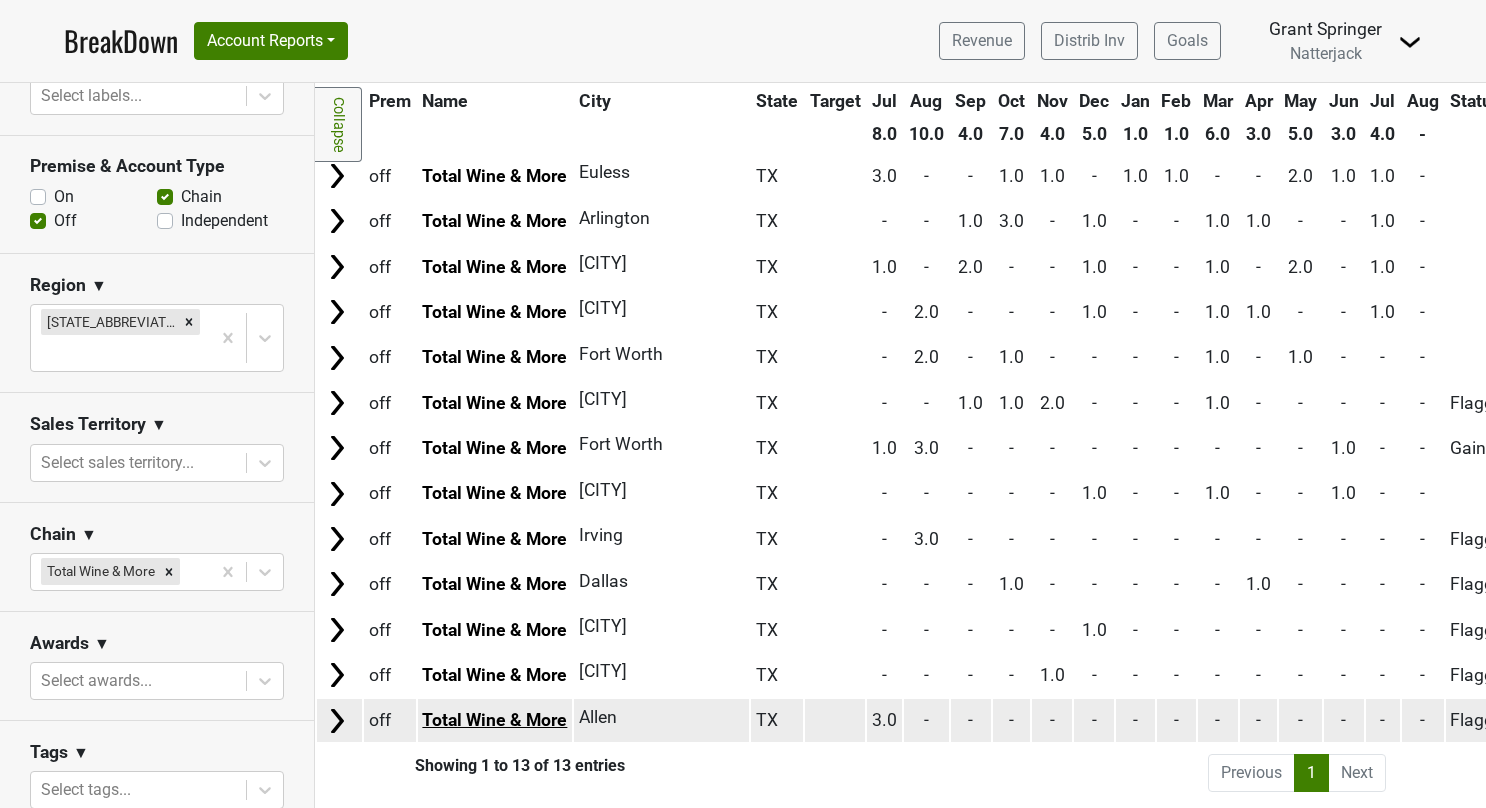 click on "Total Wine & More" at bounding box center (494, 720) 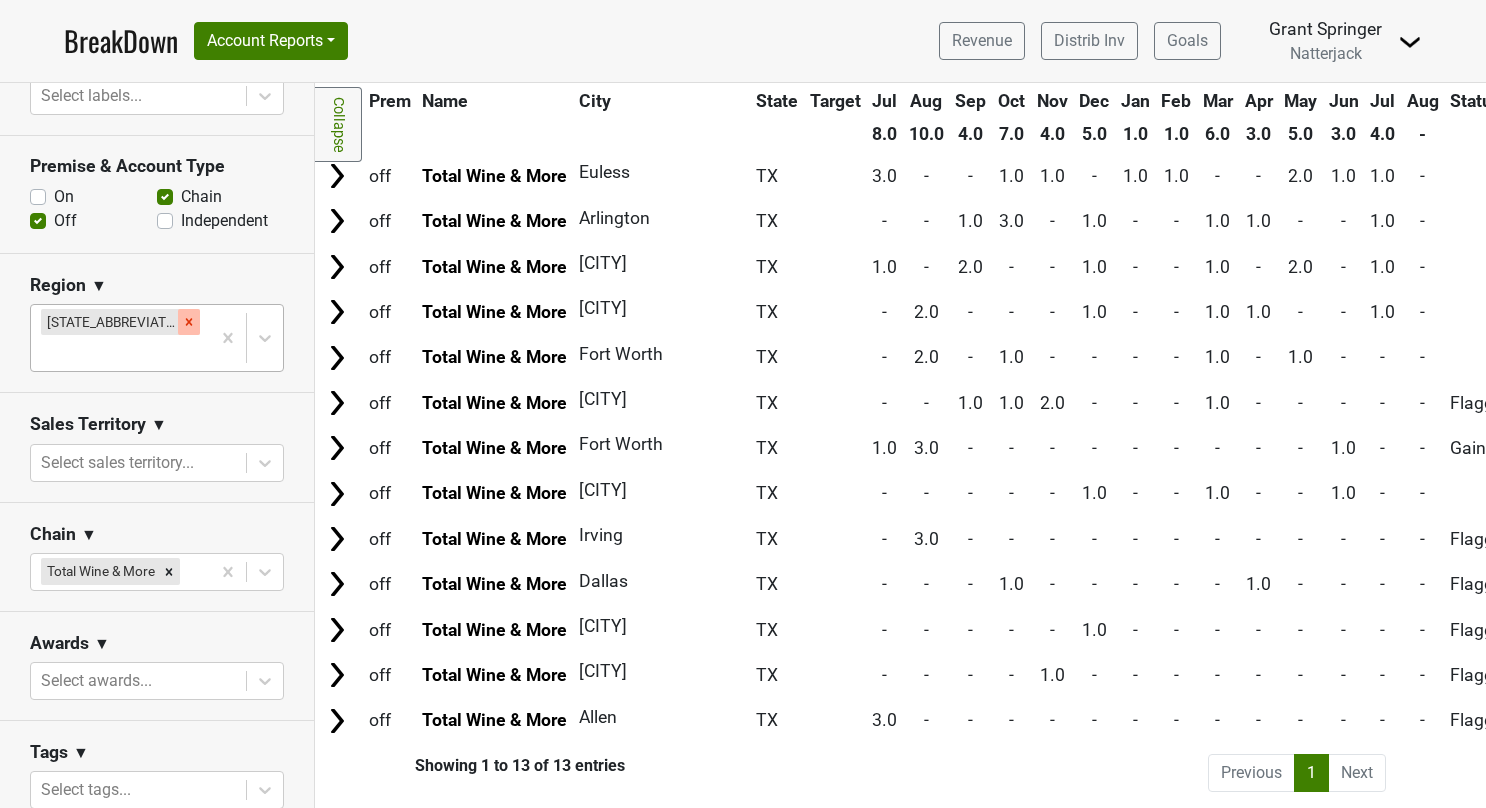 click at bounding box center [189, 322] 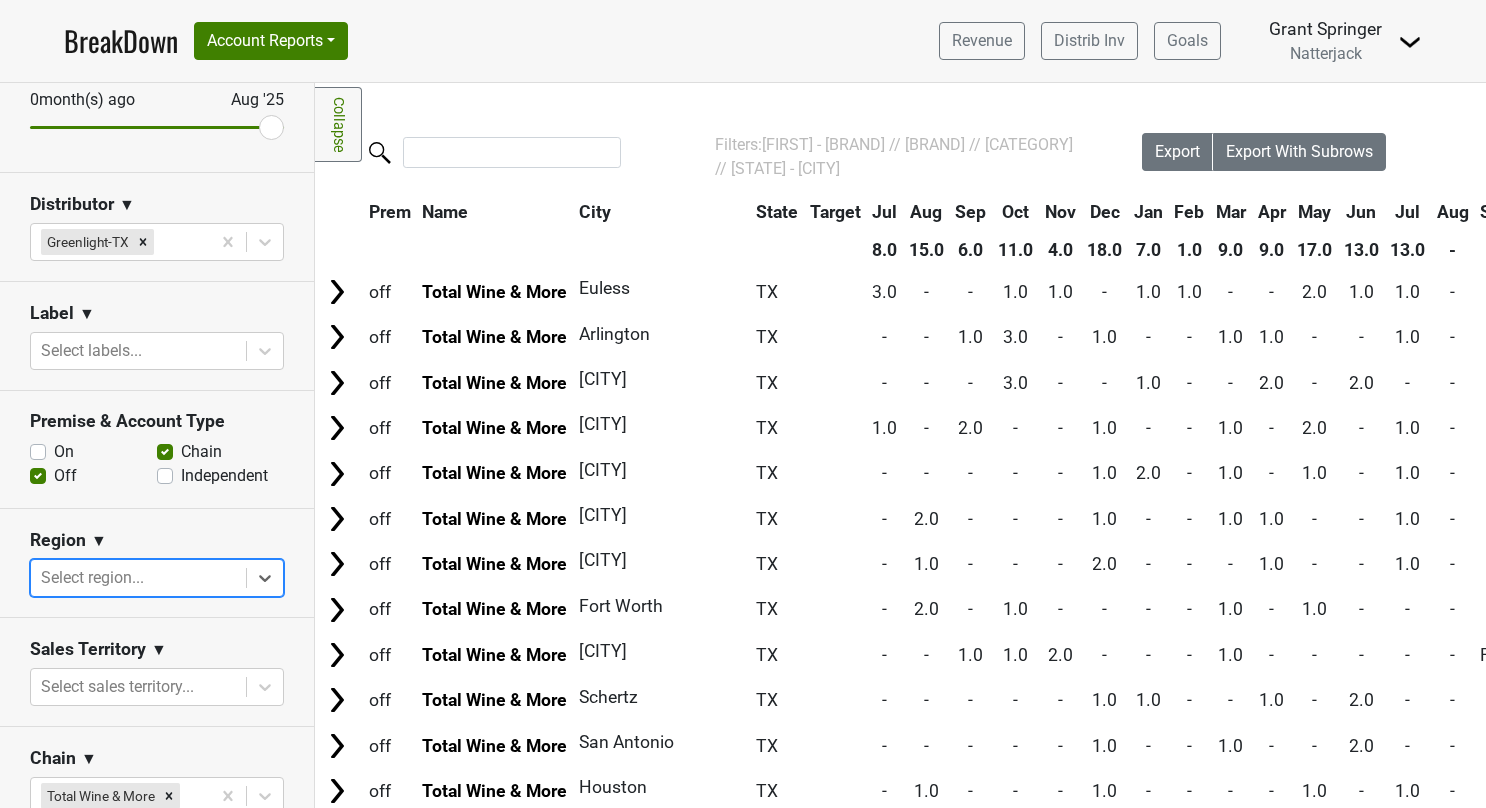 scroll, scrollTop: 0, scrollLeft: 0, axis: both 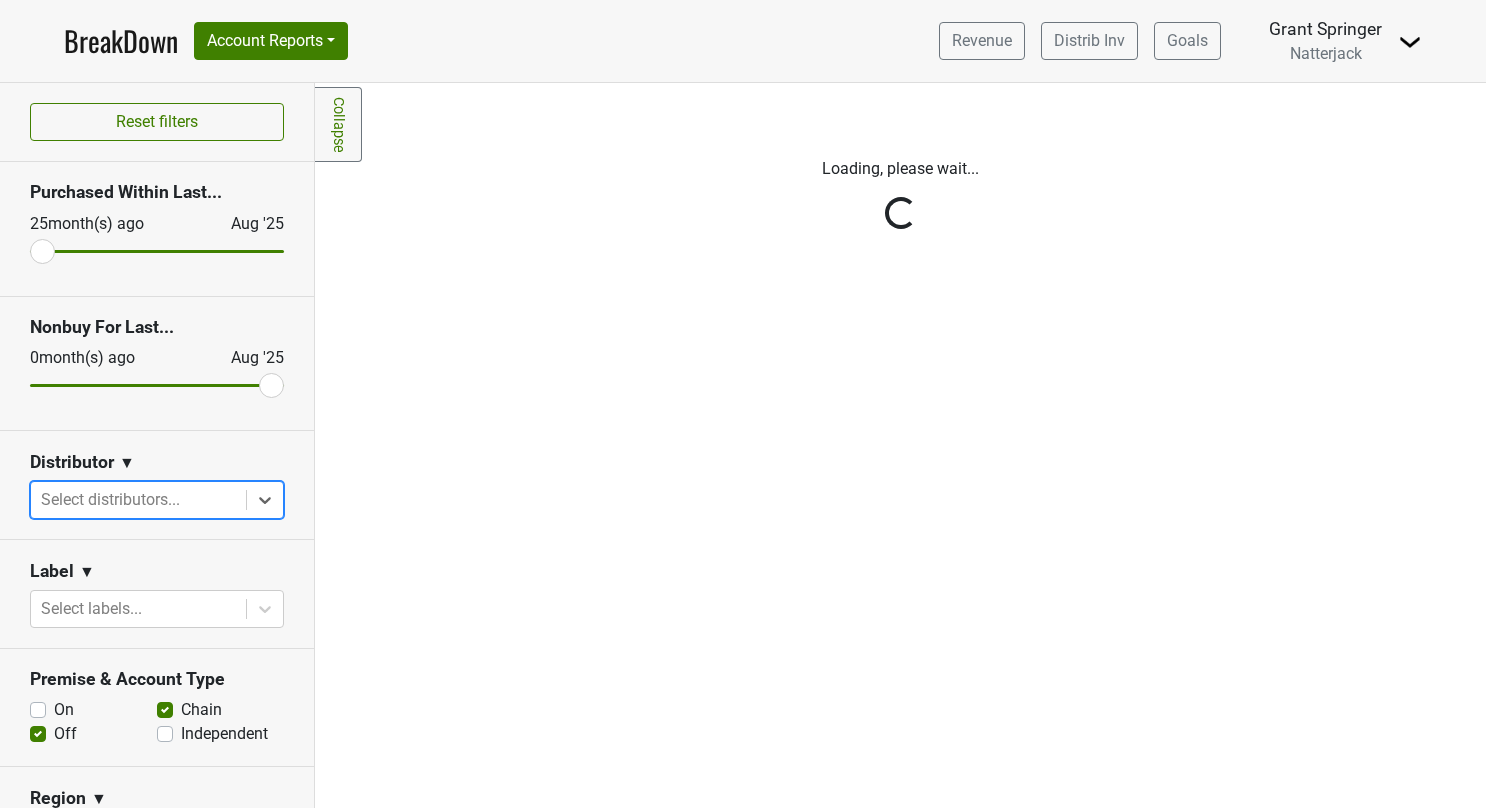 click on "Reset filters Purchased Within Last... [NUMBER] [TIME_PERIOD] ago [MONTH] '[YEAR]' Nonbuy For Last... [NUMBER] [TIME_PERIOD] ago [MONTH] '[YEAR]' Distributor ▼ option , selected. Select is focused ,type to refine list, press Down to open the menu, press left to focus selected values Select distributors... Label ▼ Select labels... Premise & Account Type On Off Chain Independent Region ▼ Select region... Sales Territory ▼ Select sales territory... Chain ▼ [BRAND_NAME] [BRAND_NAME] Awards ▼ Select awards... Tags ▼ Select tags... Filters Award Winner Leadrank Target Account Private Clubs" at bounding box center [157, 445] 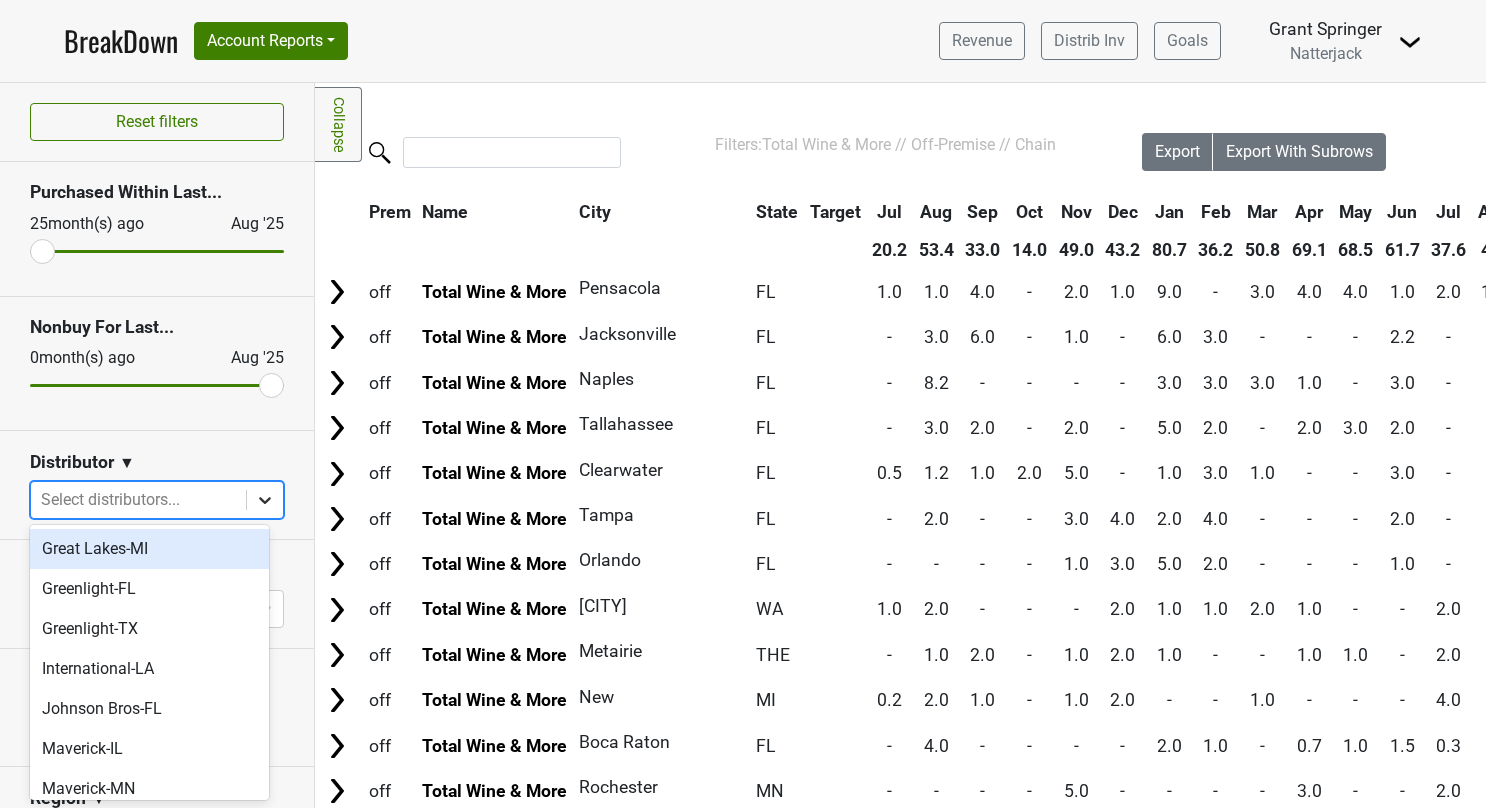 click 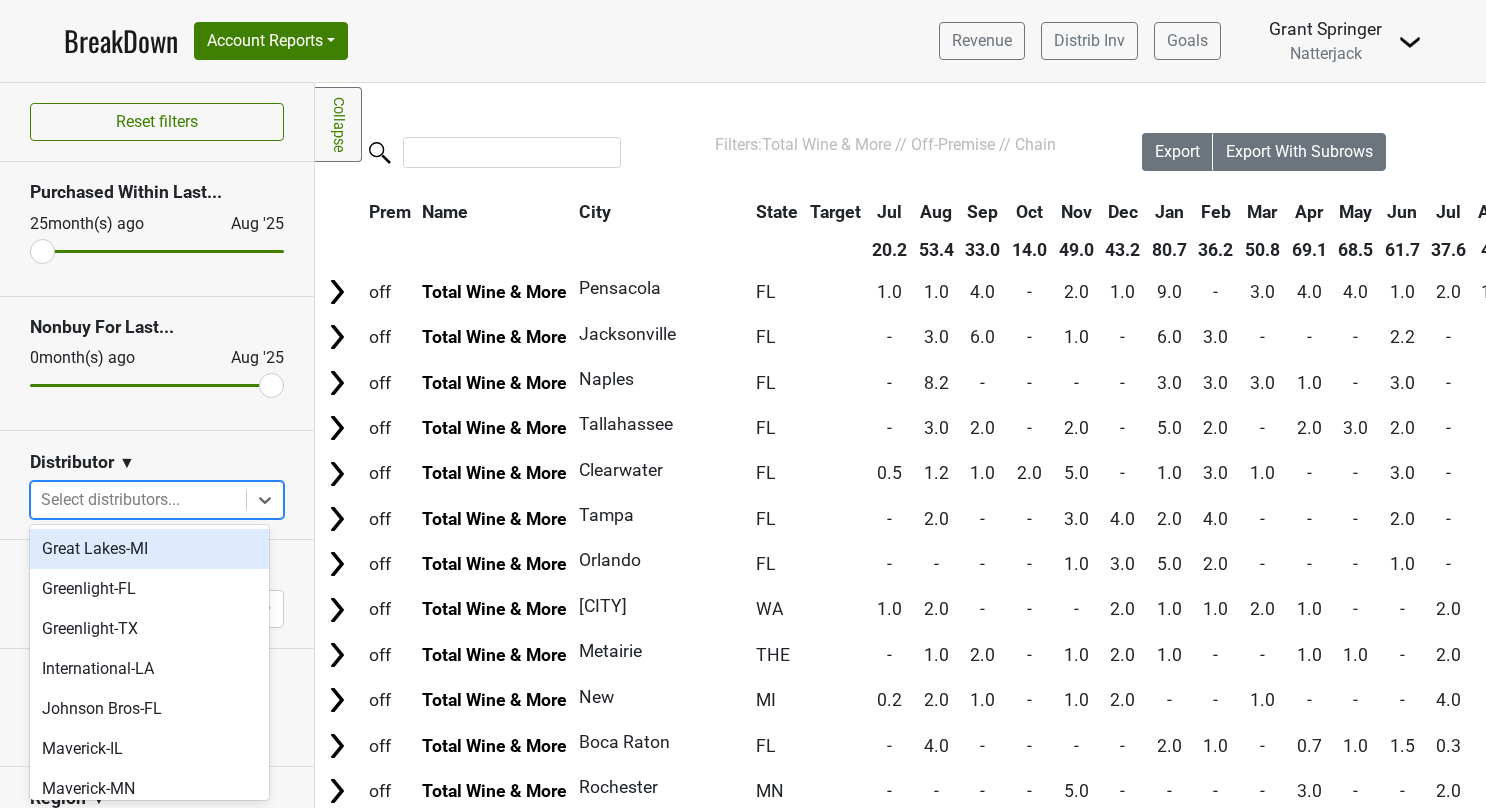 click on "Great Lakes-MI" at bounding box center (149, 549) 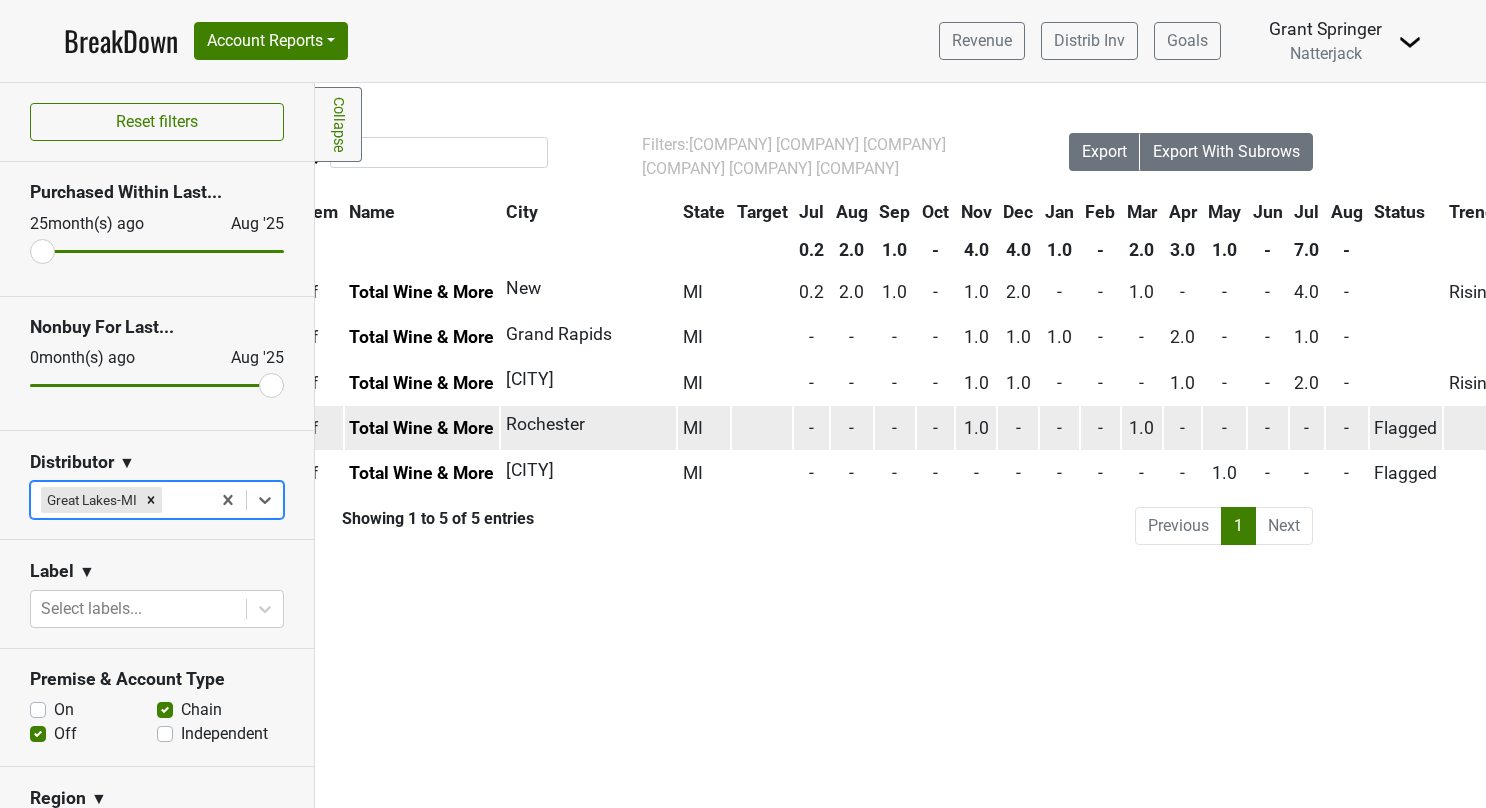scroll, scrollTop: 0, scrollLeft: 0, axis: both 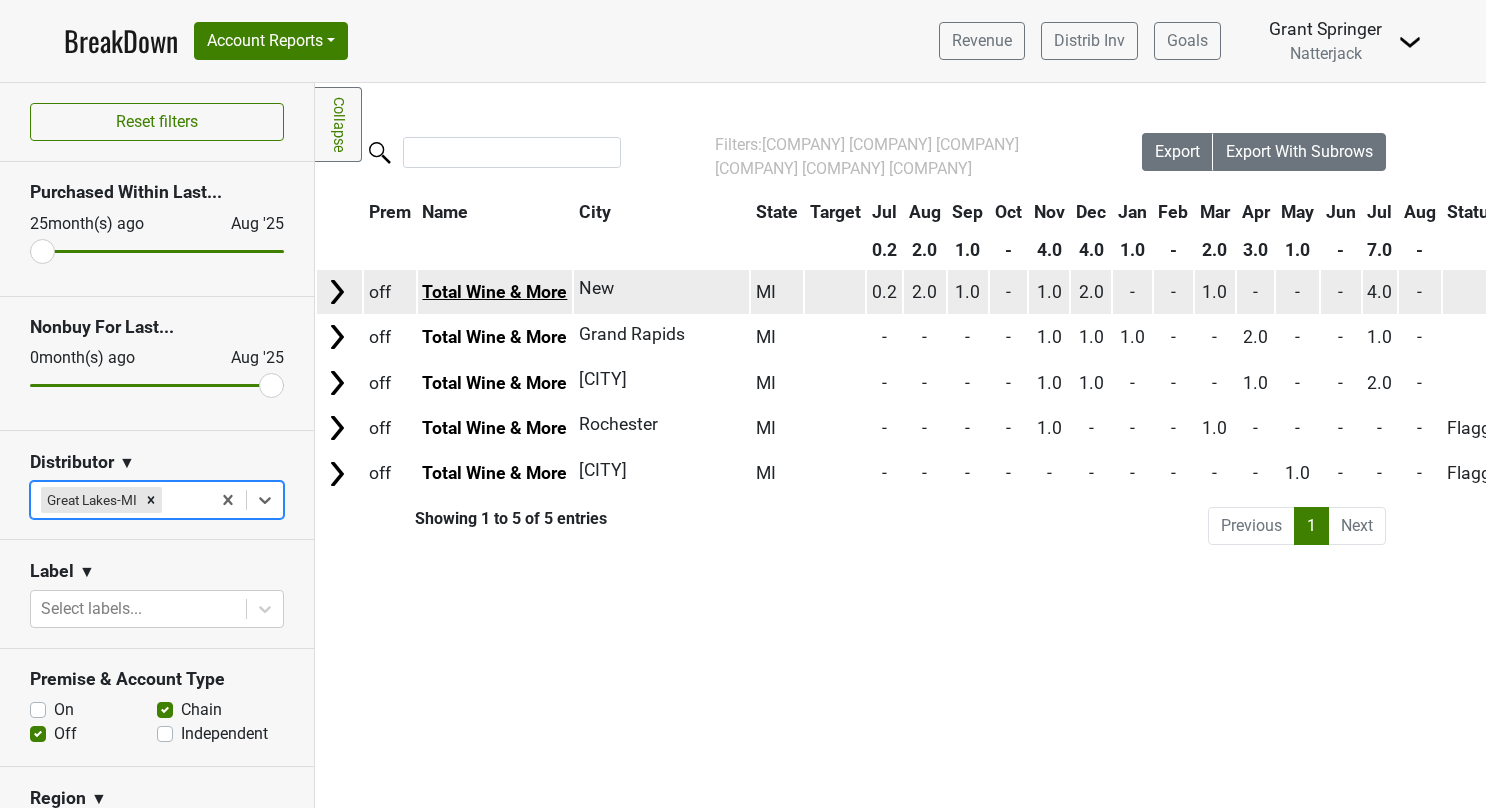 click on "Total Wine & More" at bounding box center [494, 292] 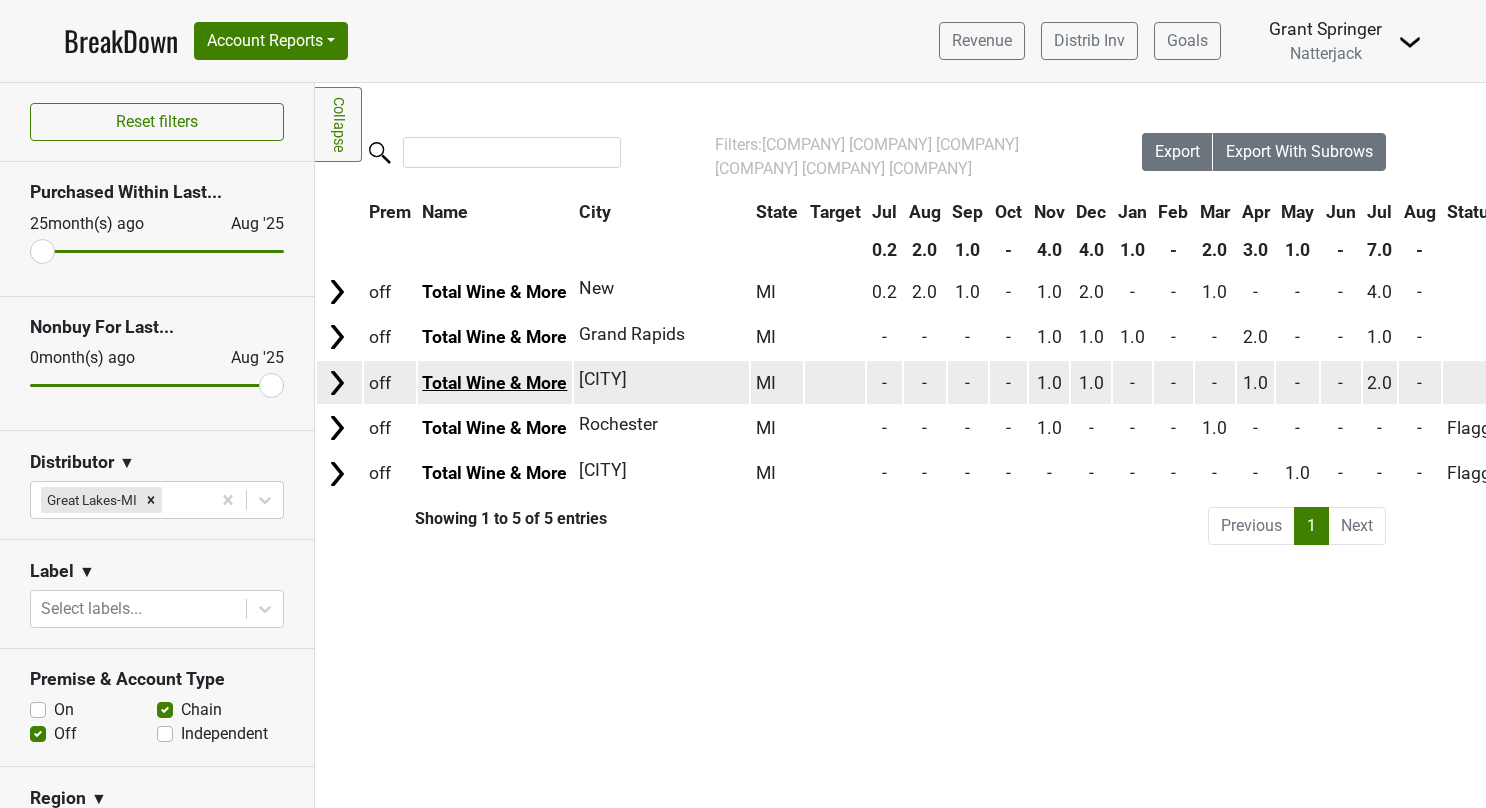 click on "Total Wine & More" at bounding box center (494, 383) 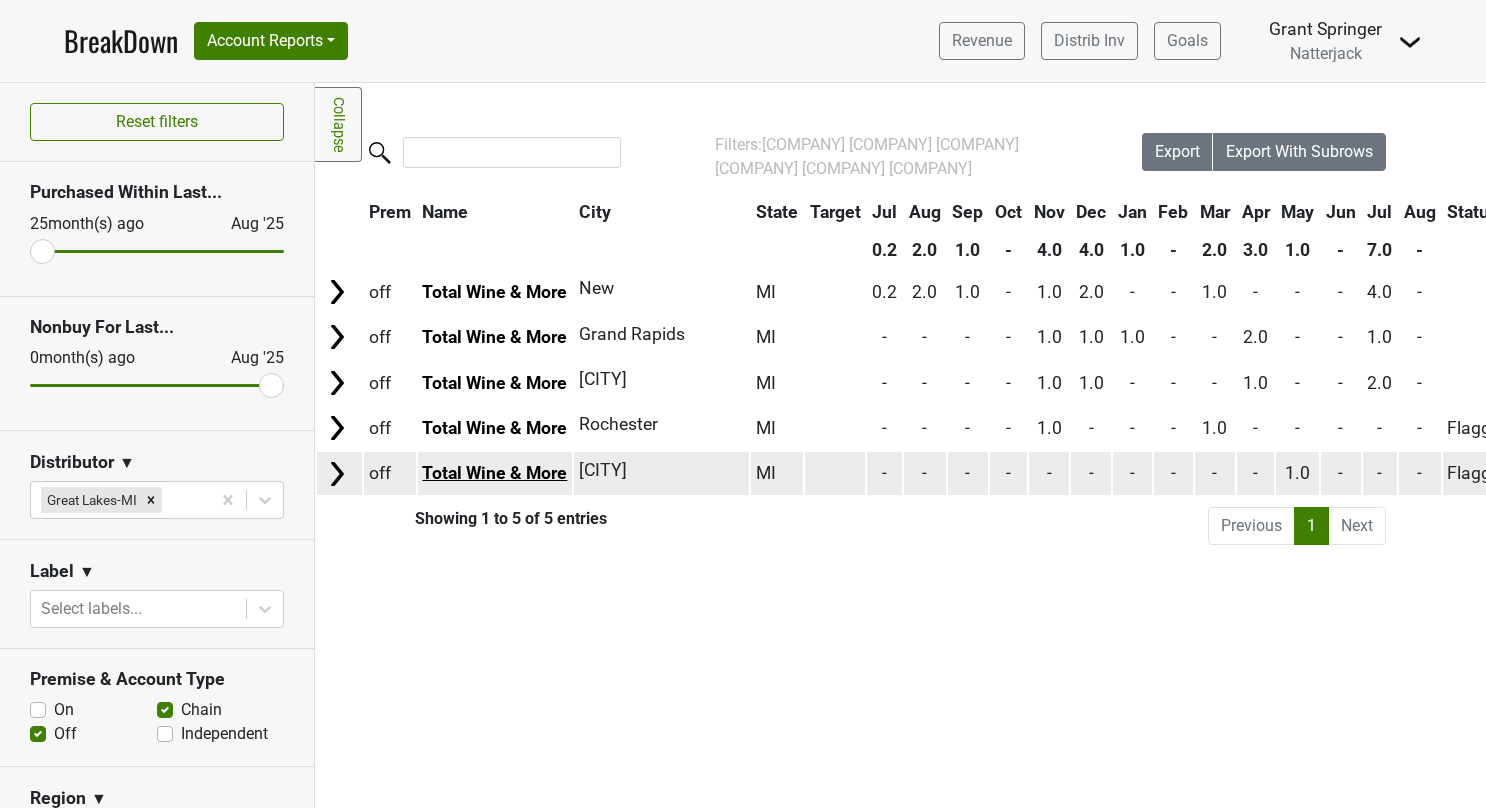 click on "Total Wine & More" at bounding box center [494, 473] 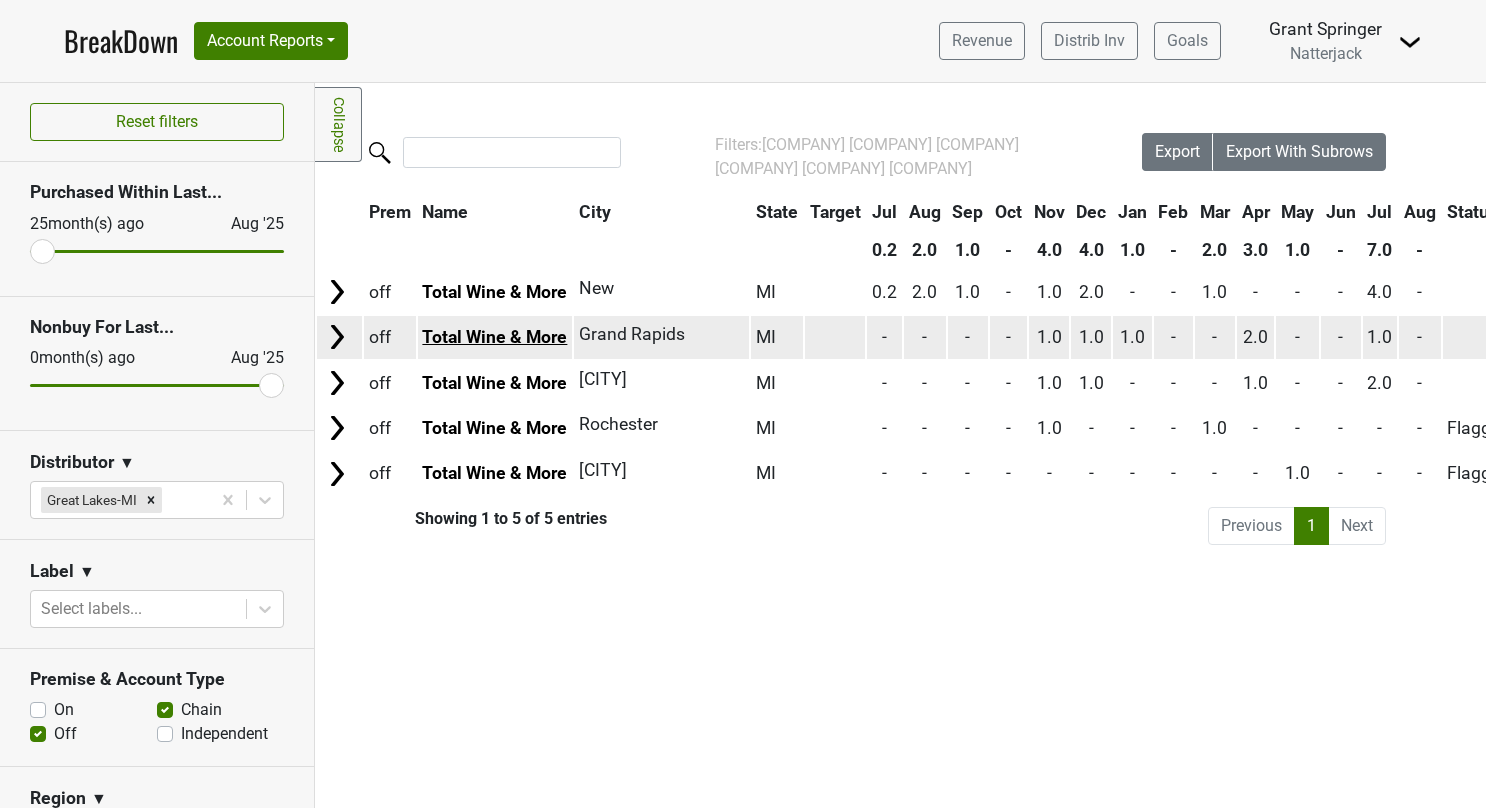click on "Total Wine & More" at bounding box center [494, 337] 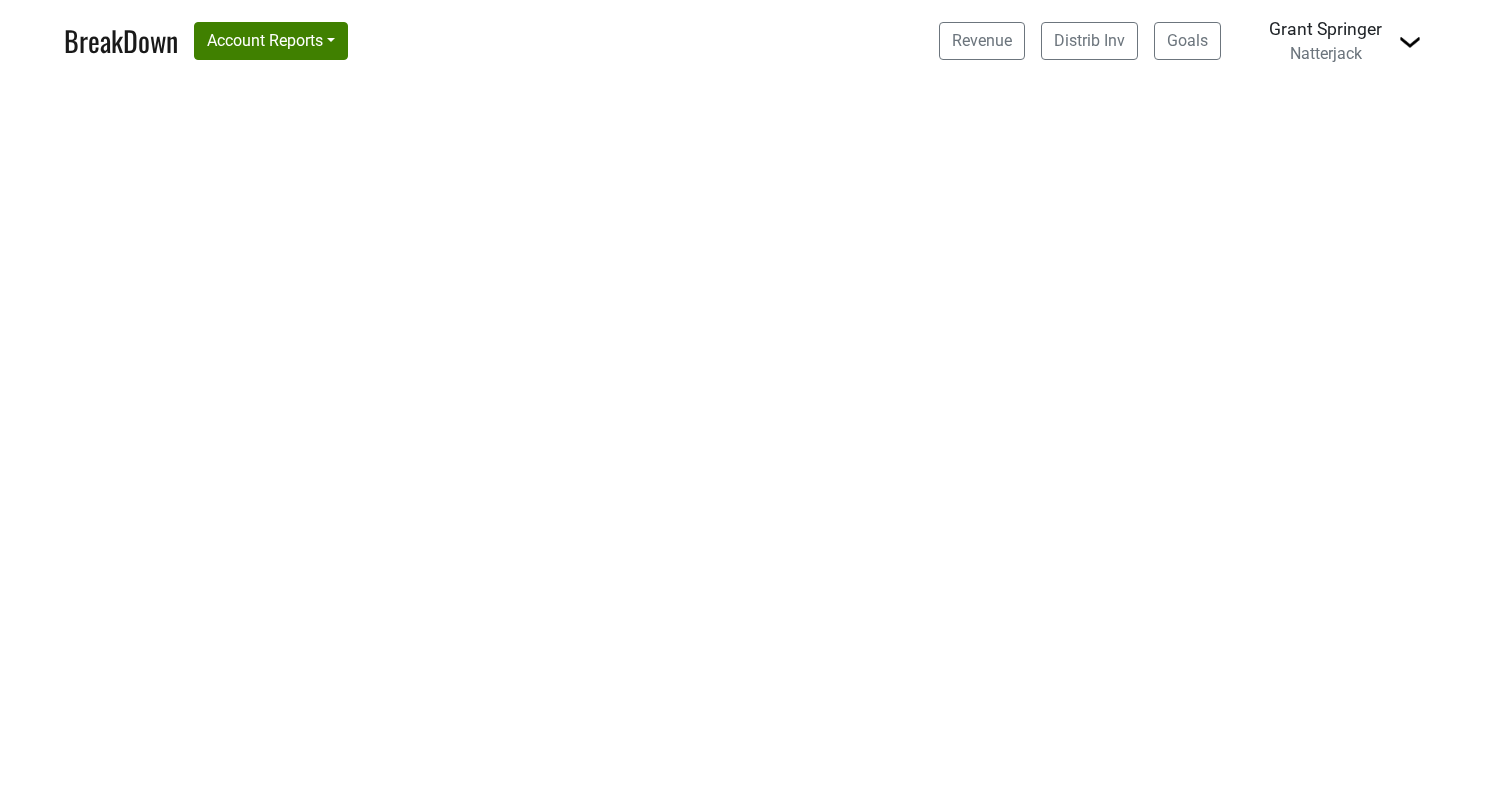 scroll, scrollTop: 0, scrollLeft: 0, axis: both 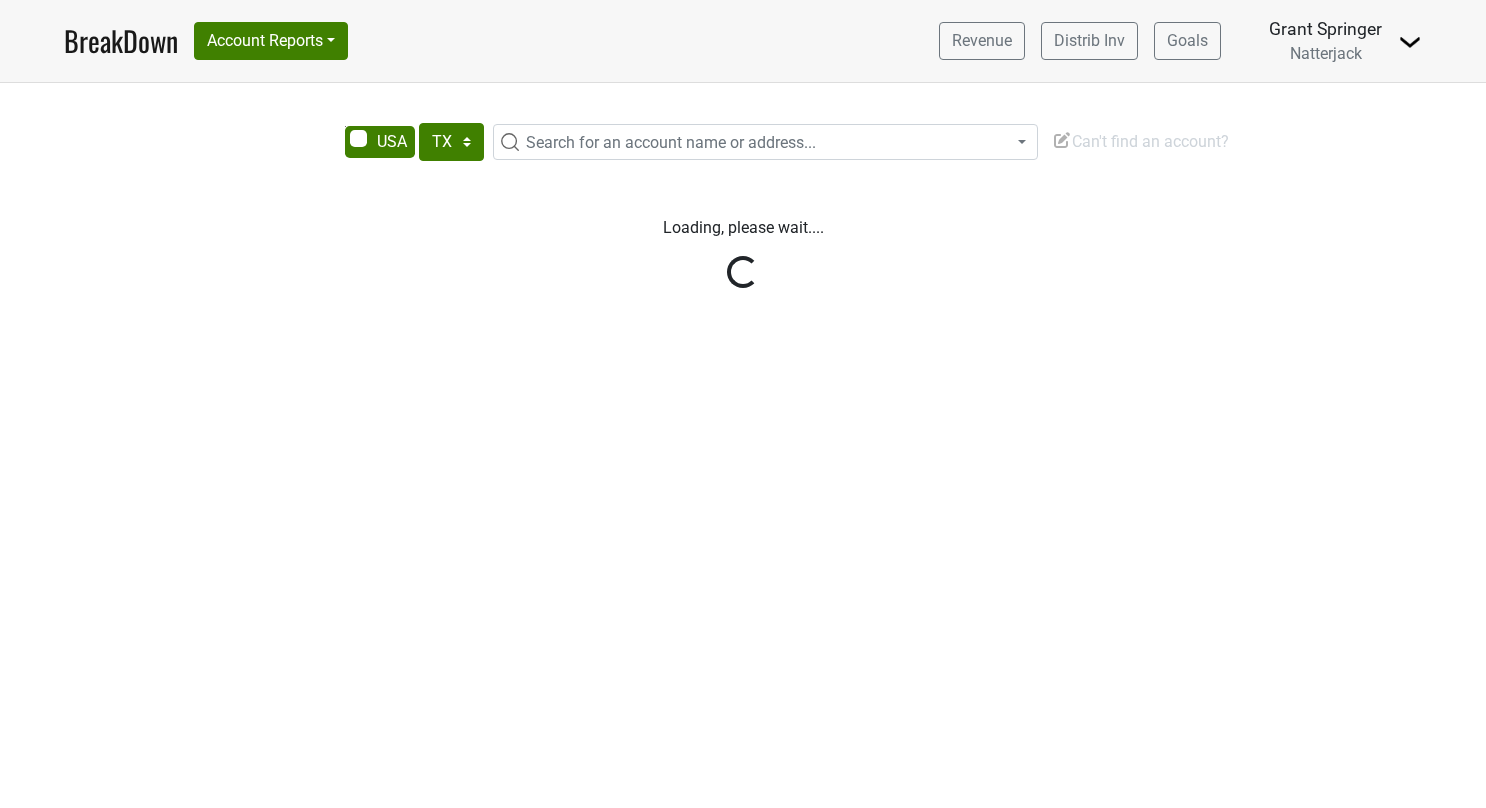 select on "TX" 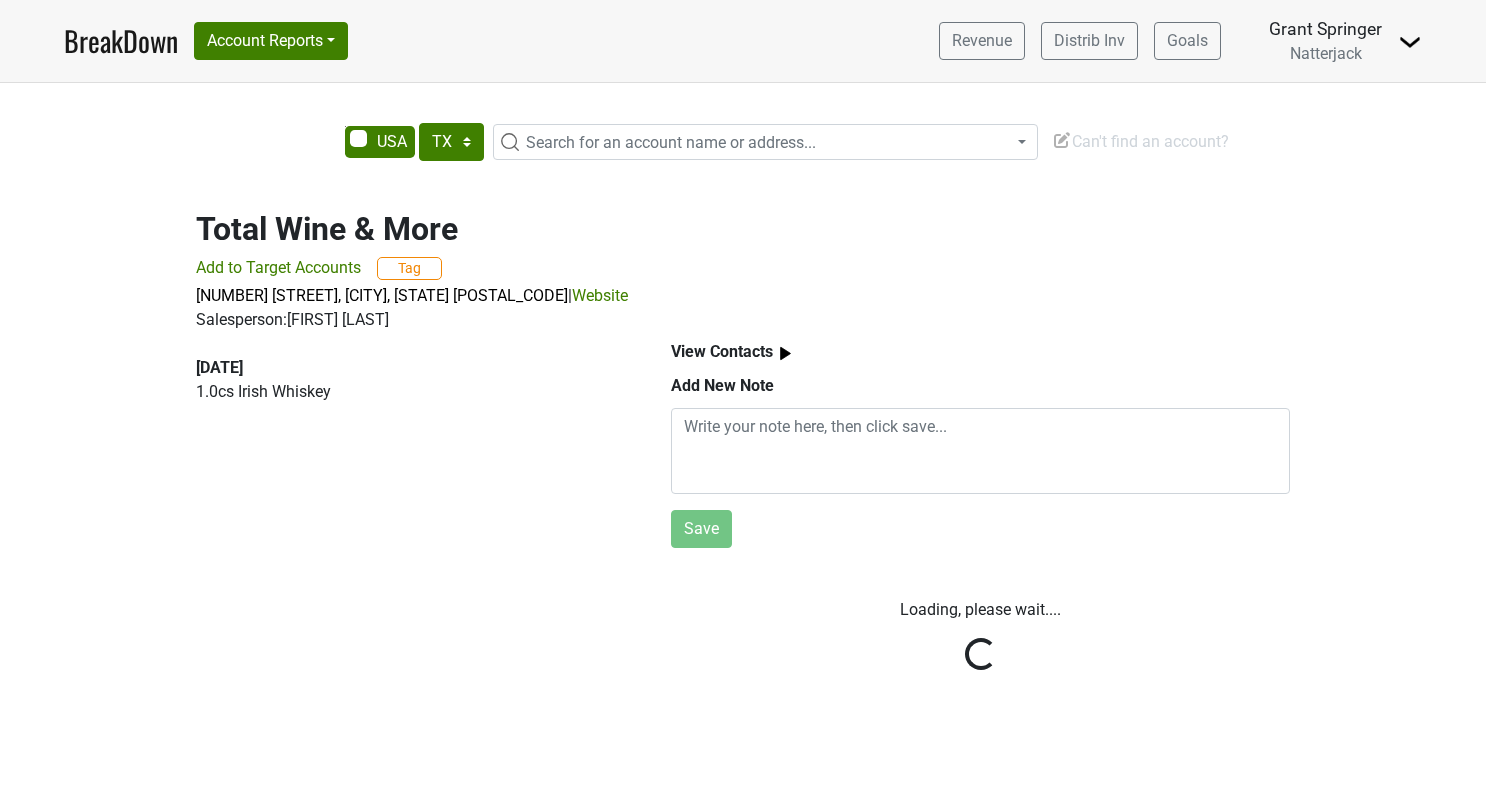 select on "TX" 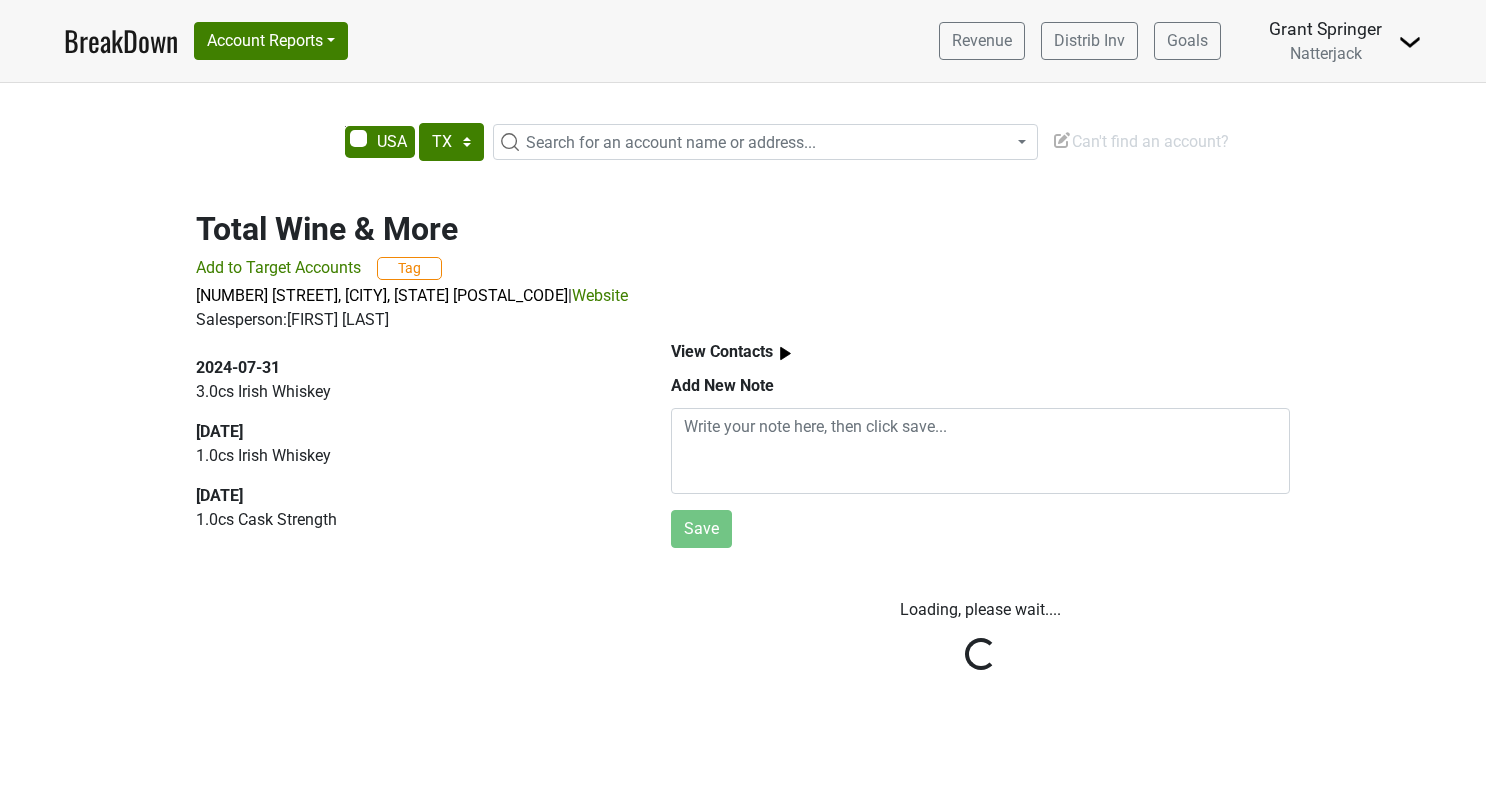 select on "TX" 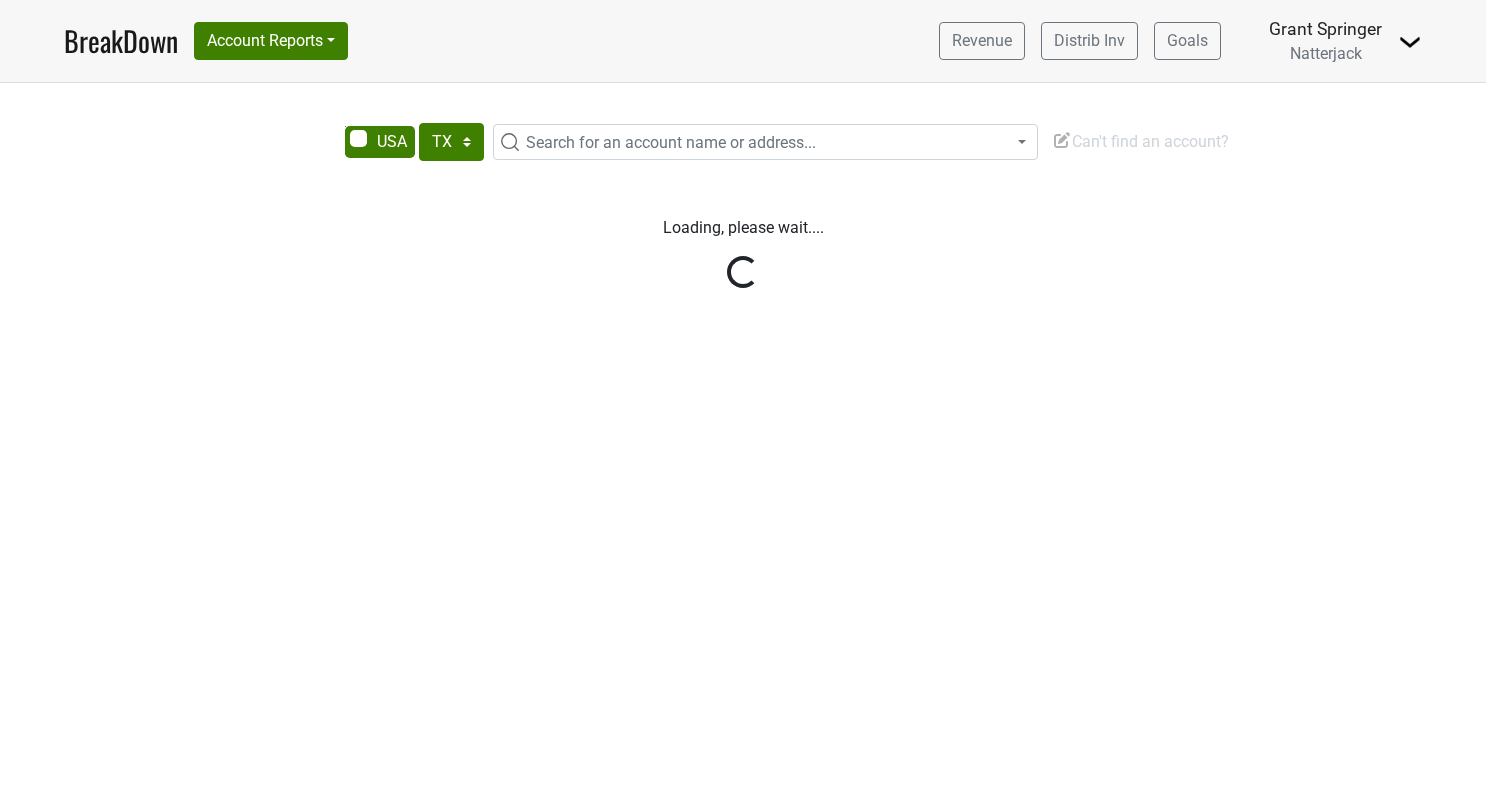 select on "TX" 